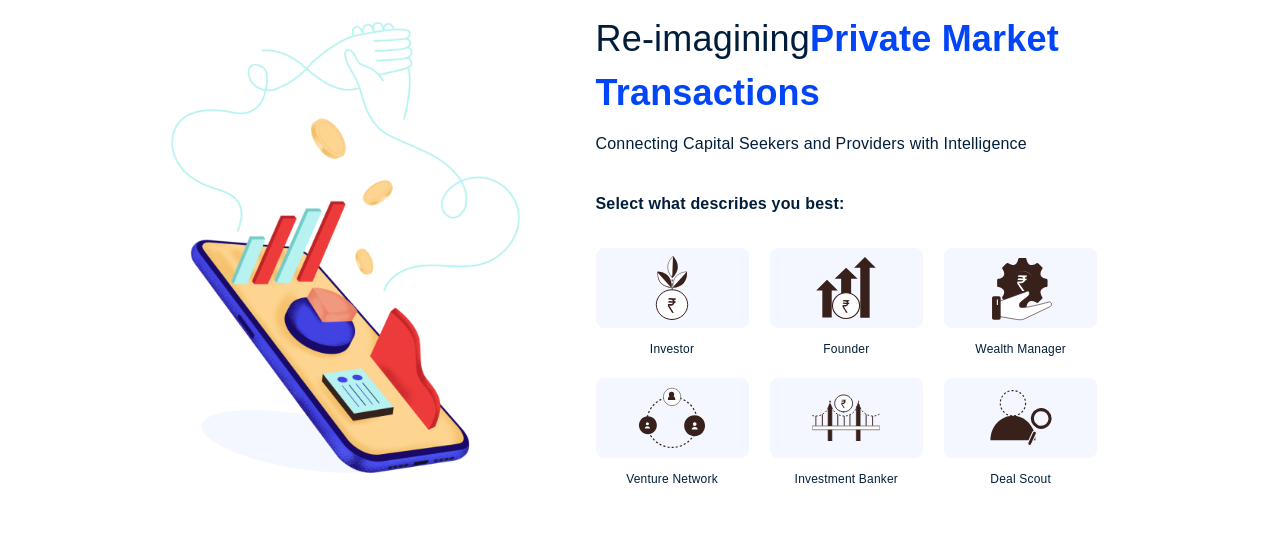 scroll, scrollTop: 0, scrollLeft: 0, axis: both 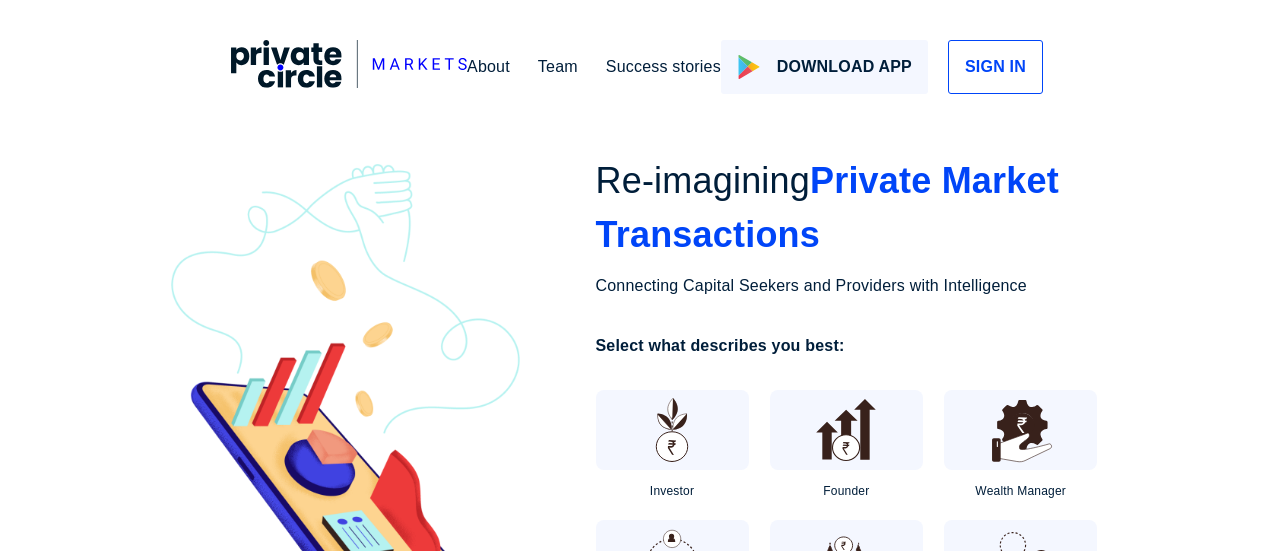 click on "SIGN IN" at bounding box center [1161, 59] 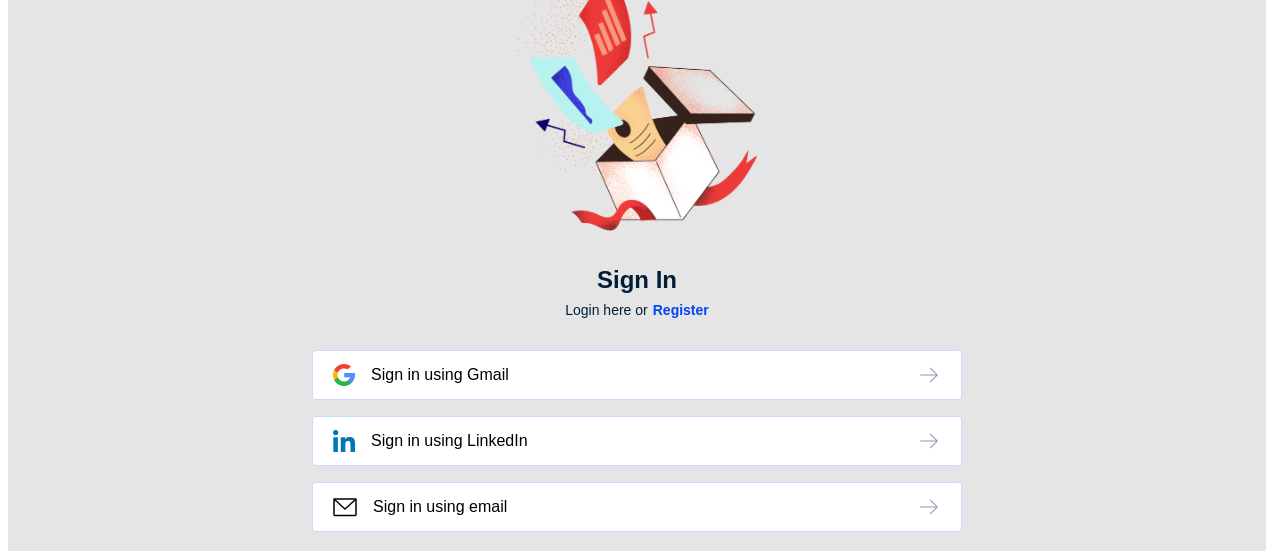 scroll, scrollTop: 160, scrollLeft: 0, axis: vertical 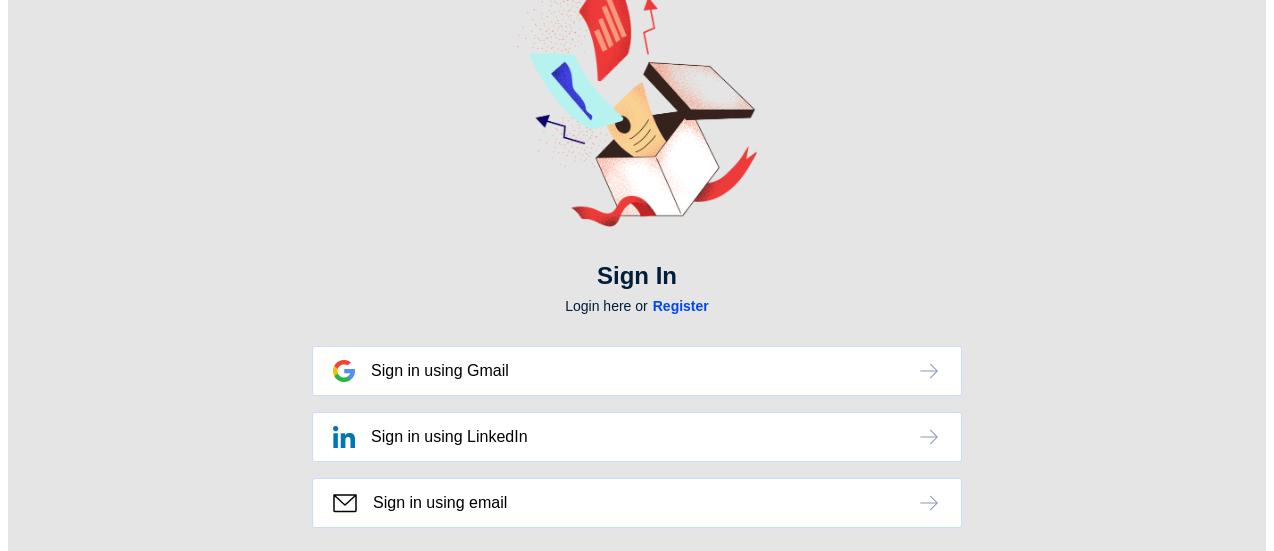 click on "Sign in using email" at bounding box center [440, 366] 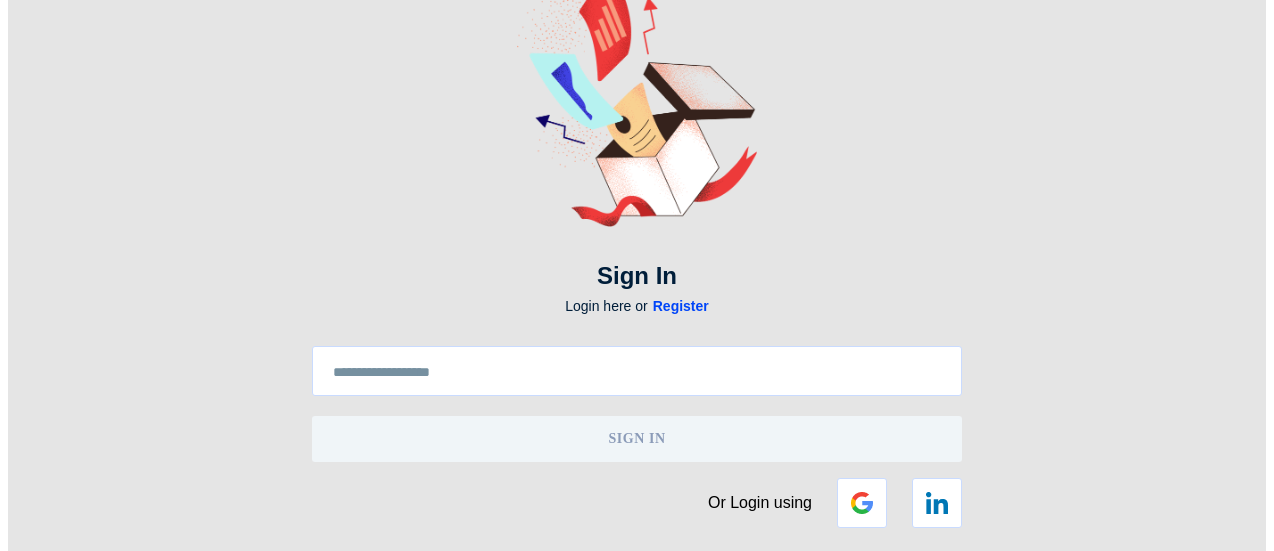 click at bounding box center (637, 367) 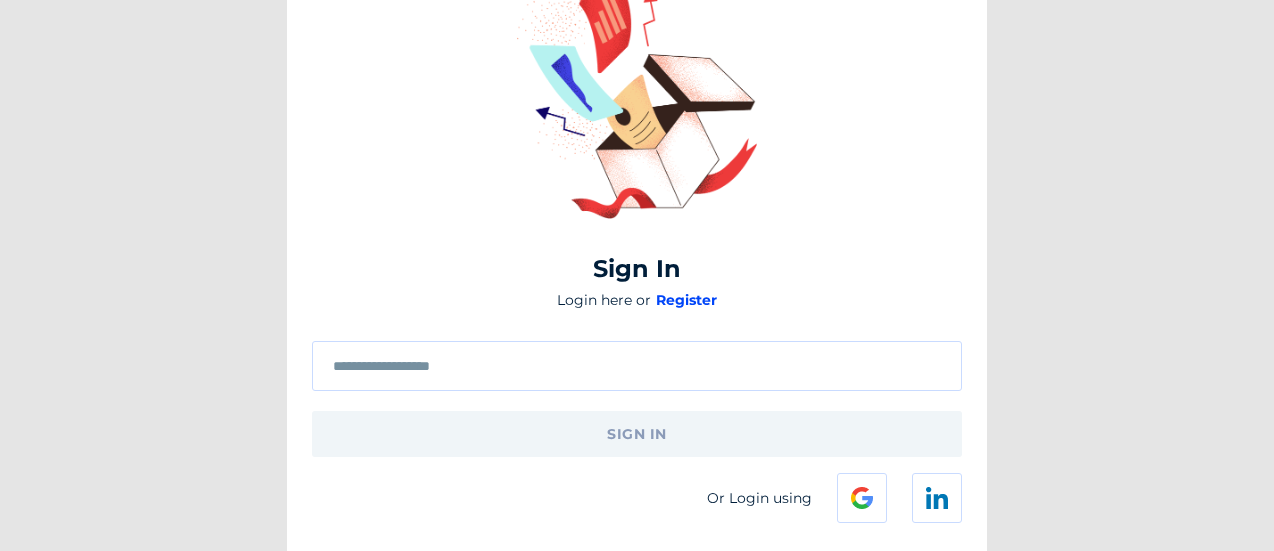 paste on "**********" 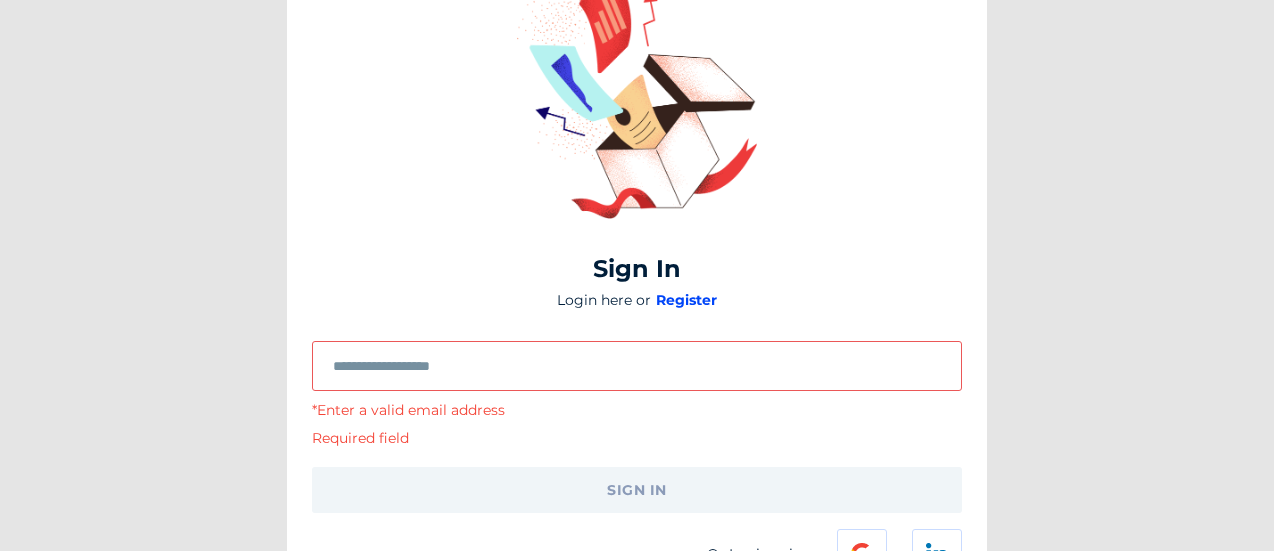 paste on "**********" 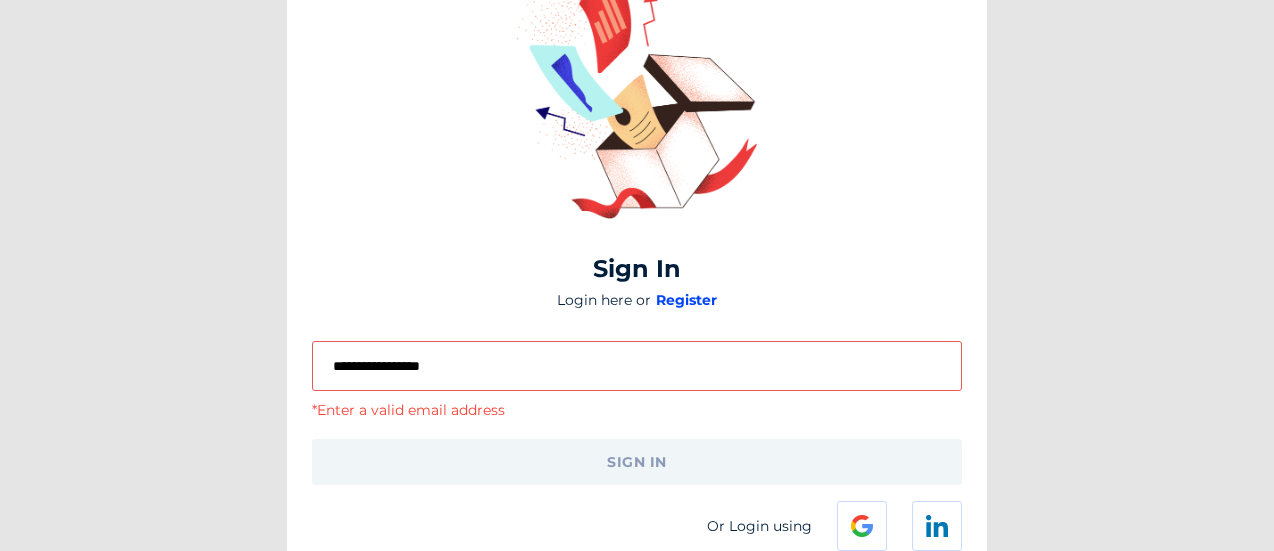 paste on "********" 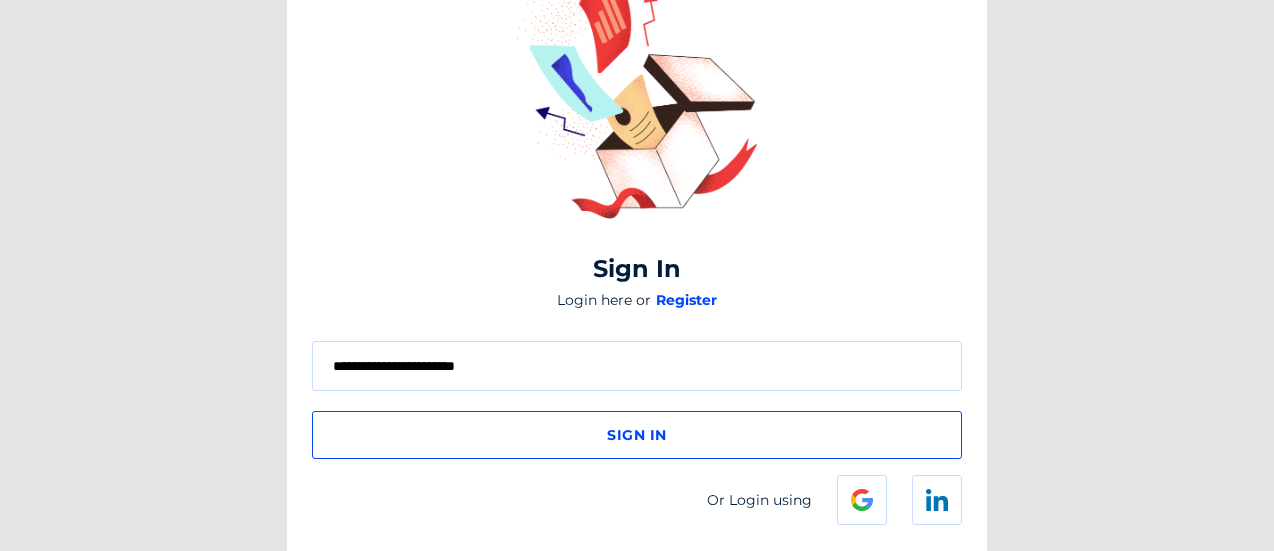 type on "**********" 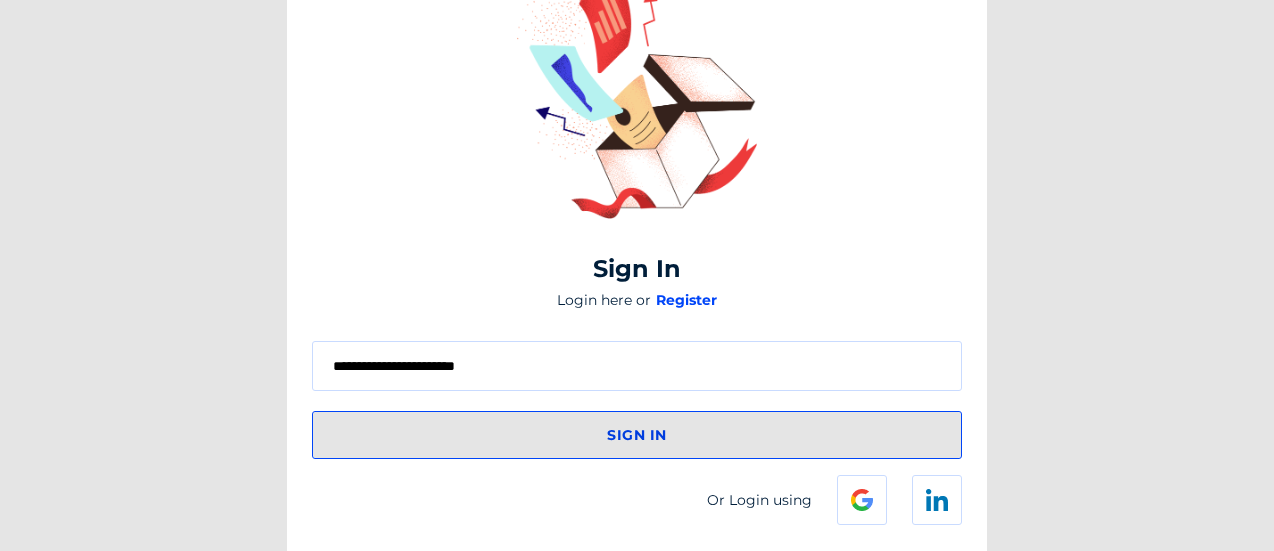 click on "sign in" at bounding box center (637, 435) 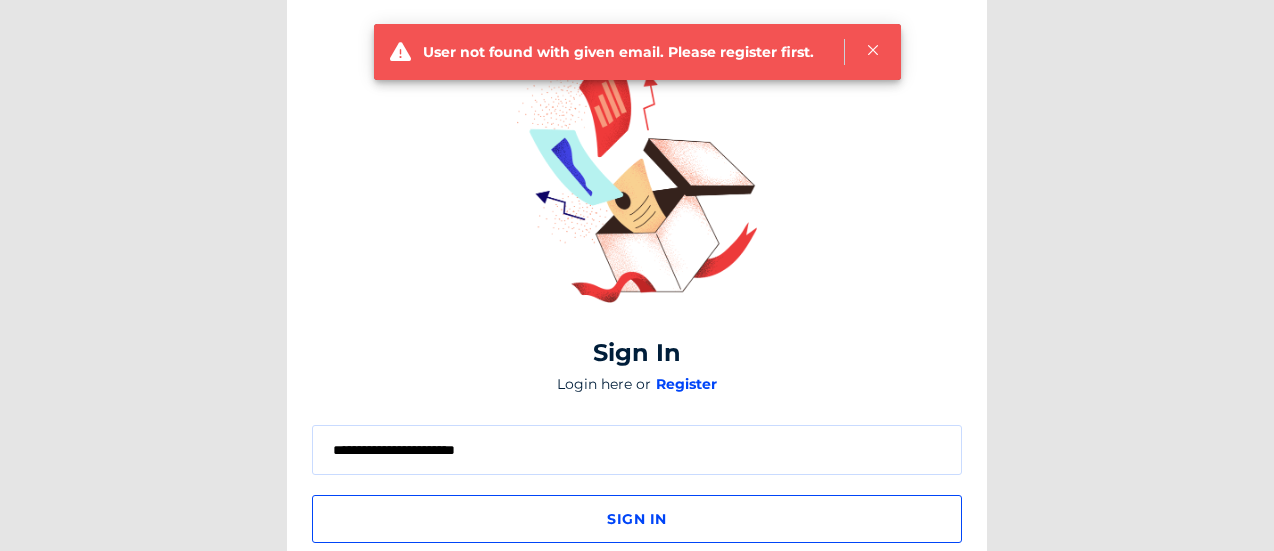 scroll, scrollTop: 0, scrollLeft: 0, axis: both 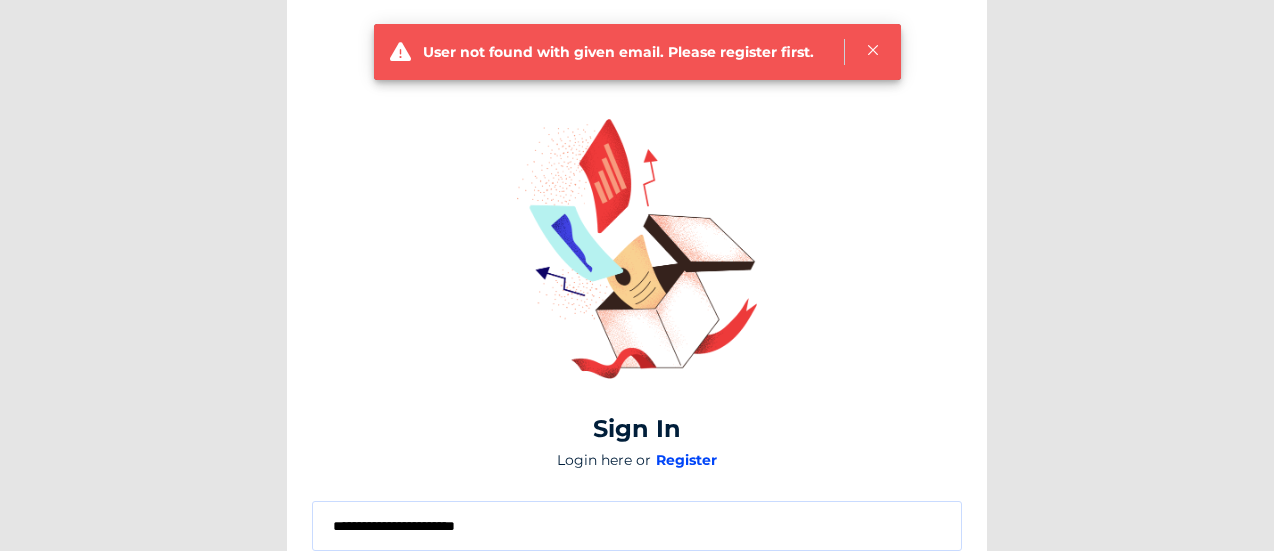 click at bounding box center [873, 50] 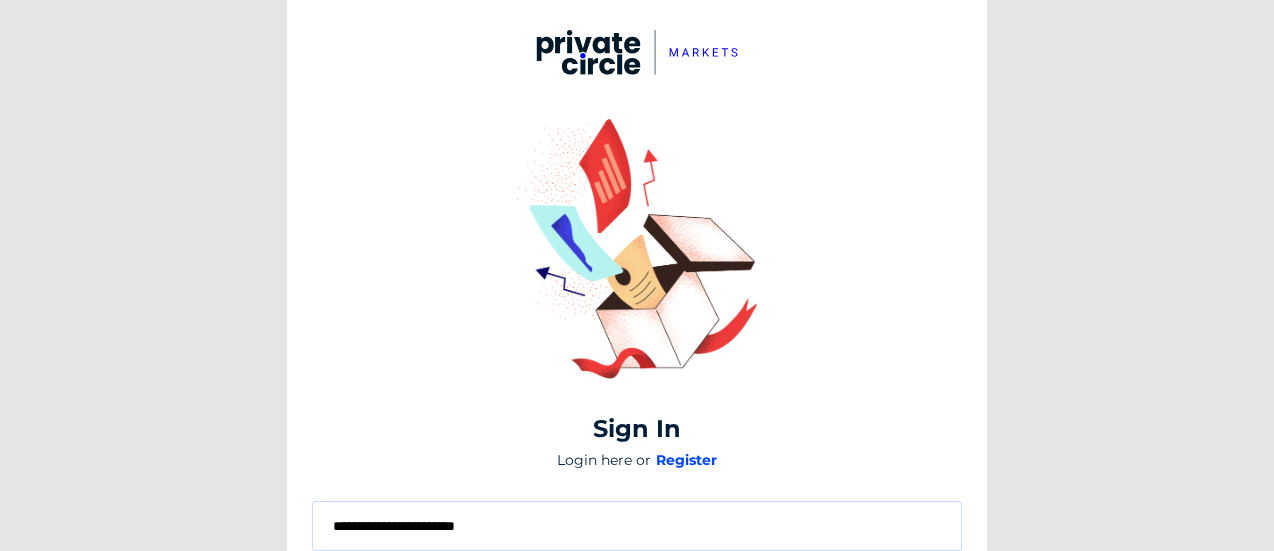 scroll, scrollTop: 161, scrollLeft: 0, axis: vertical 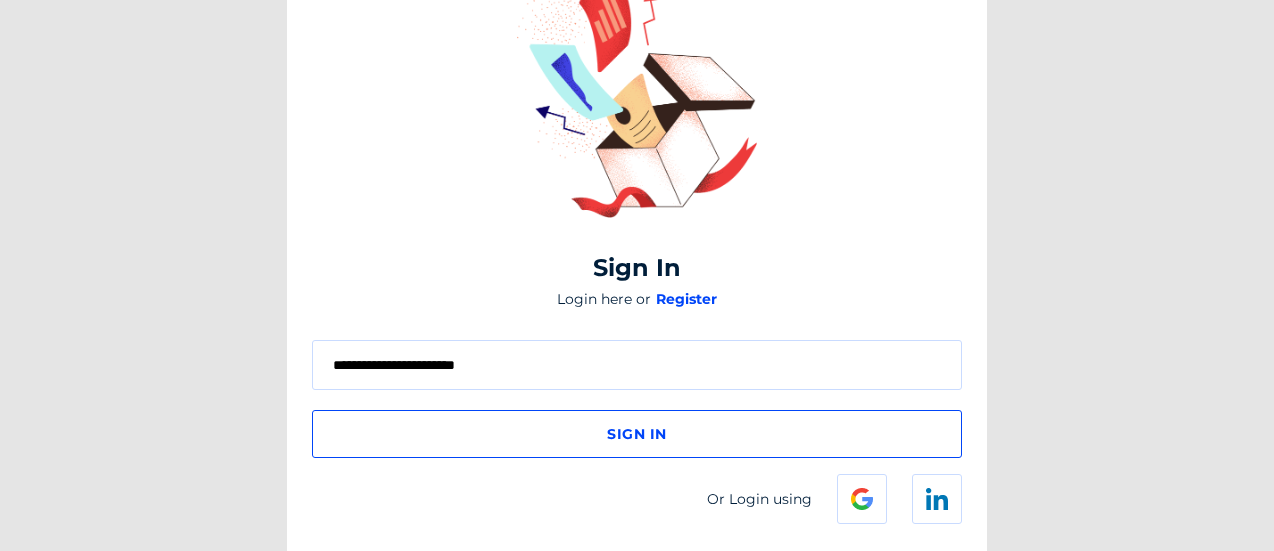 click on "Register" at bounding box center (686, 299) 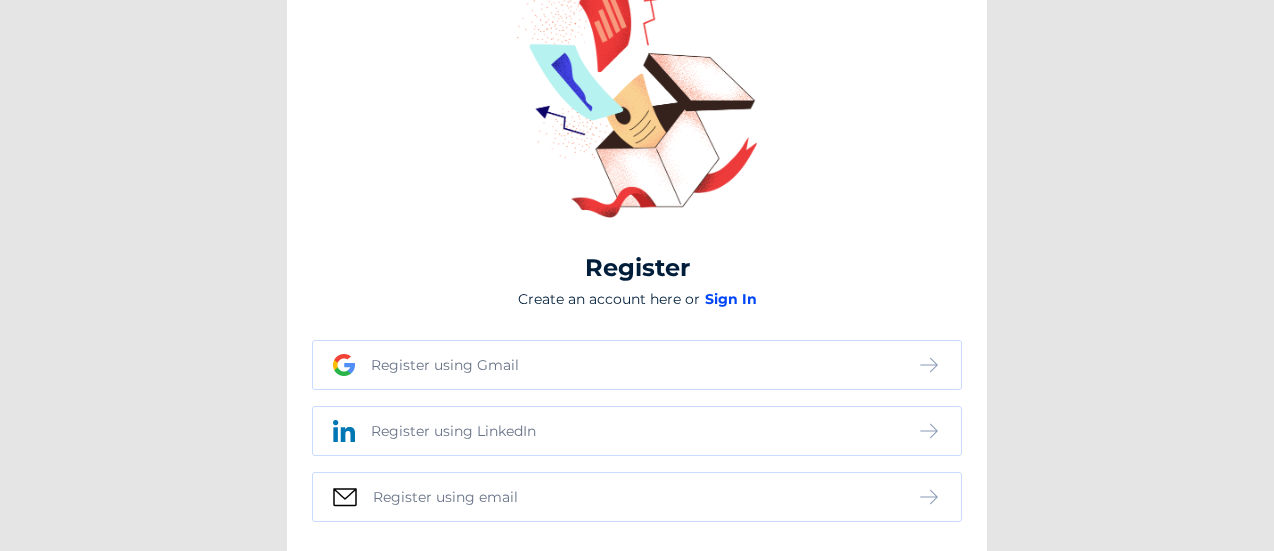 scroll, scrollTop: 160, scrollLeft: 0, axis: vertical 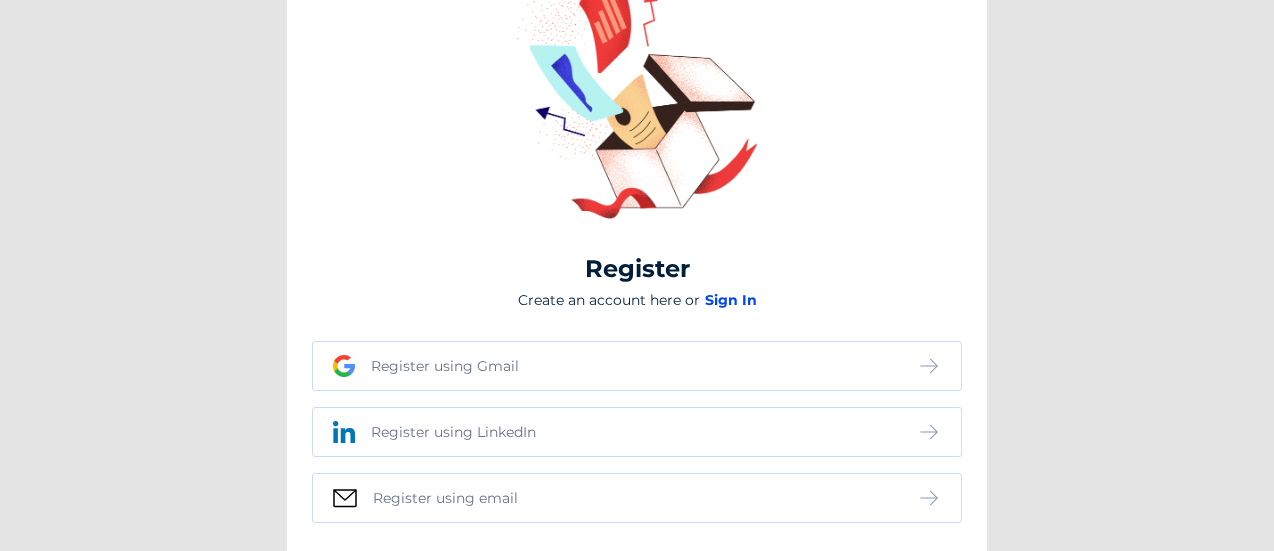 click on "Create an account here or  Sign In" at bounding box center [637, 316] 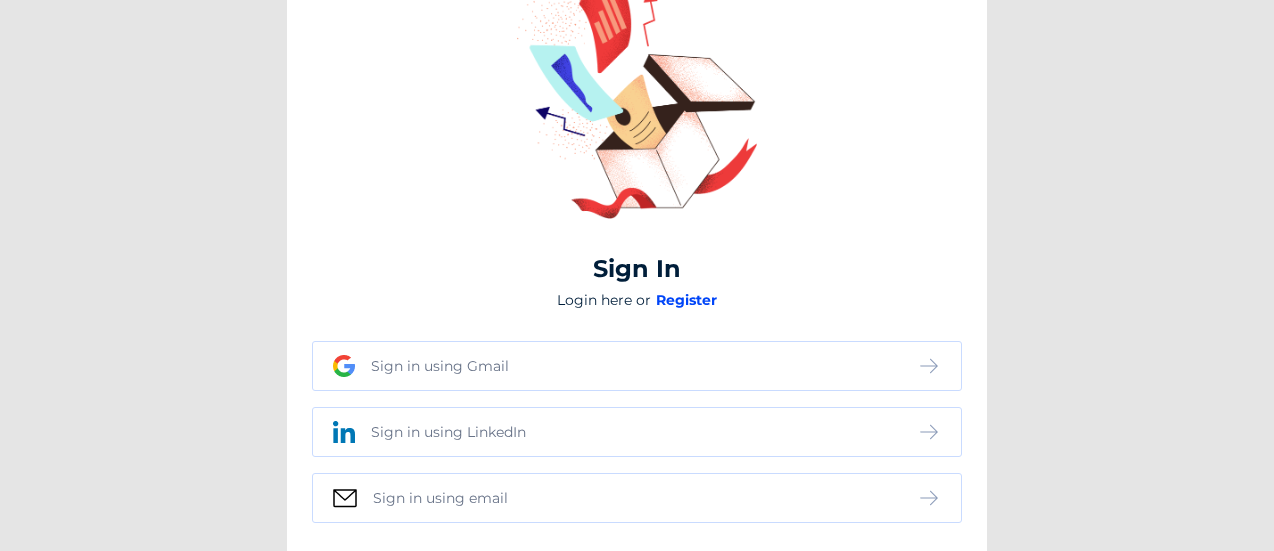 click on "Sign In Login here or Register" at bounding box center (637, 105) 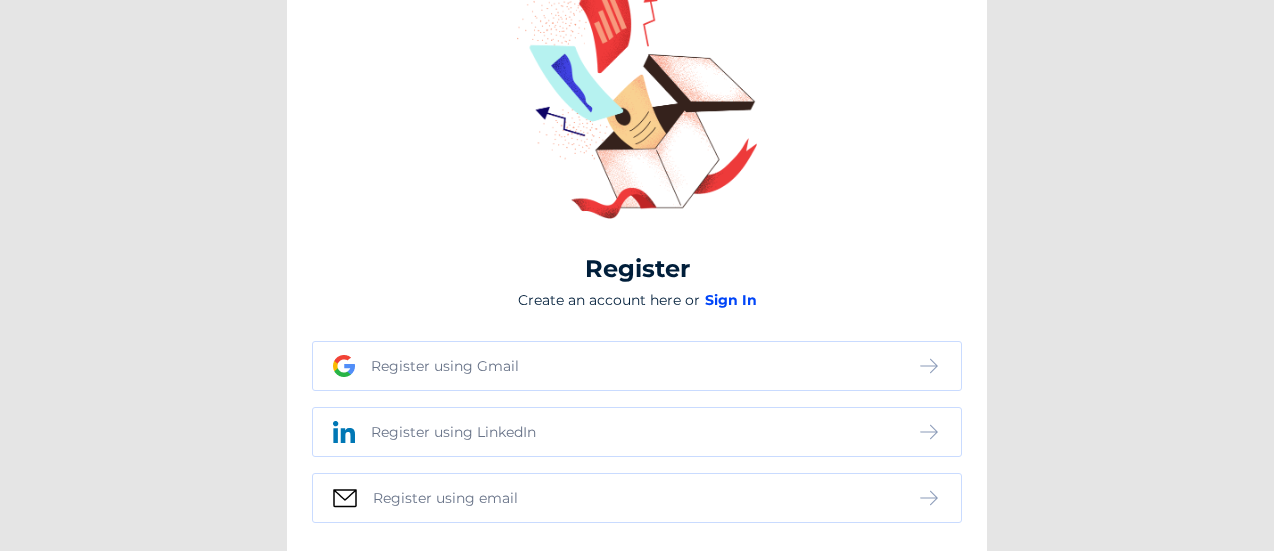 click on "Register using email" at bounding box center [445, 366] 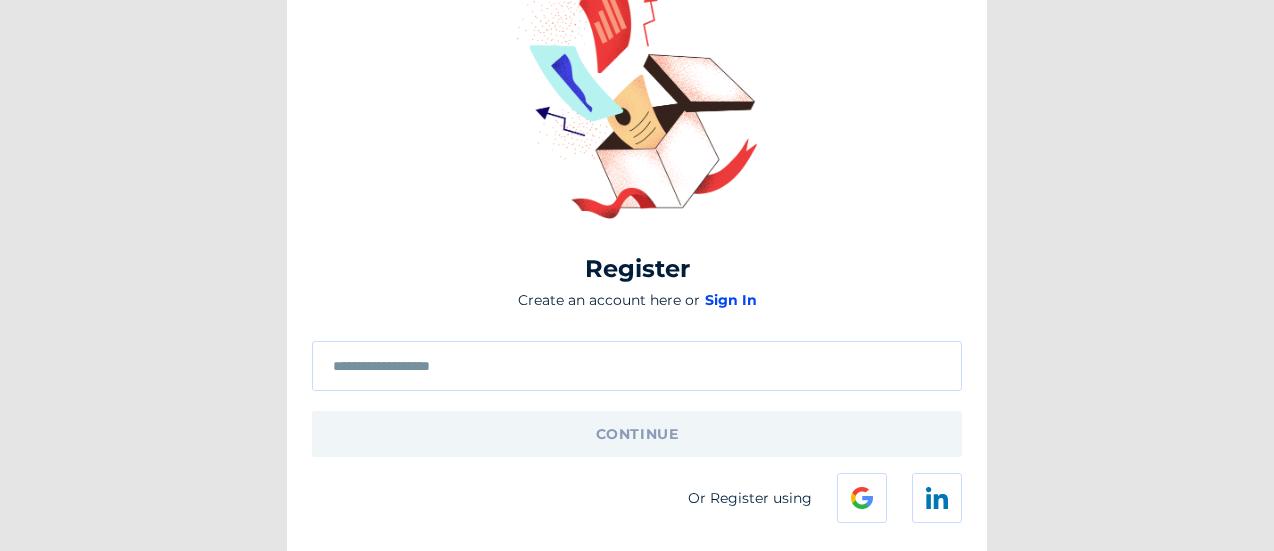 click at bounding box center (637, 366) 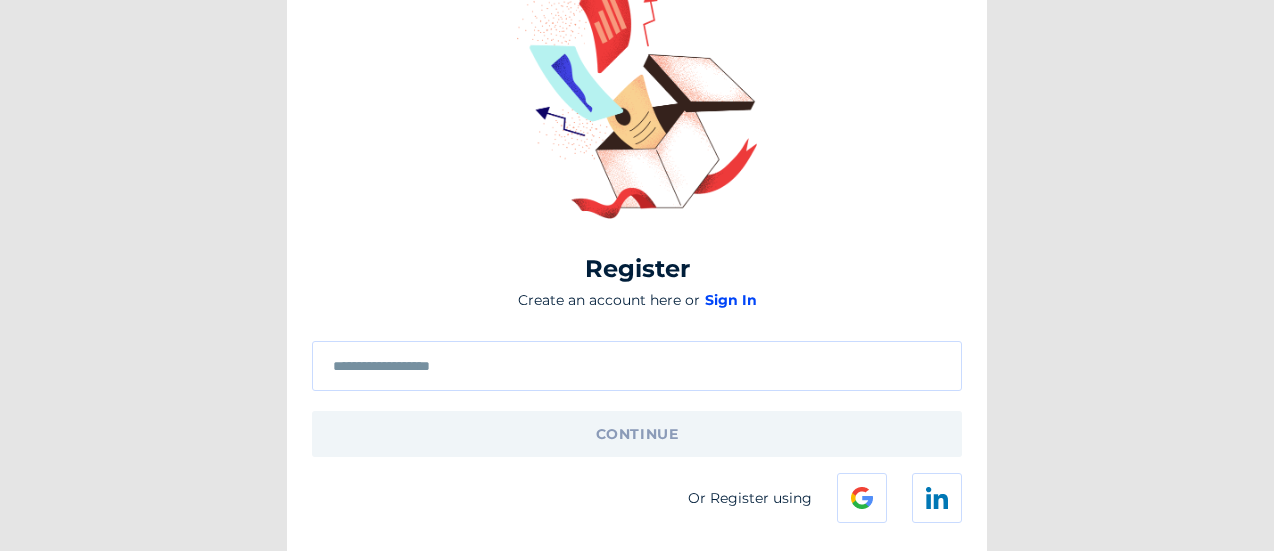 click at bounding box center (637, 366) 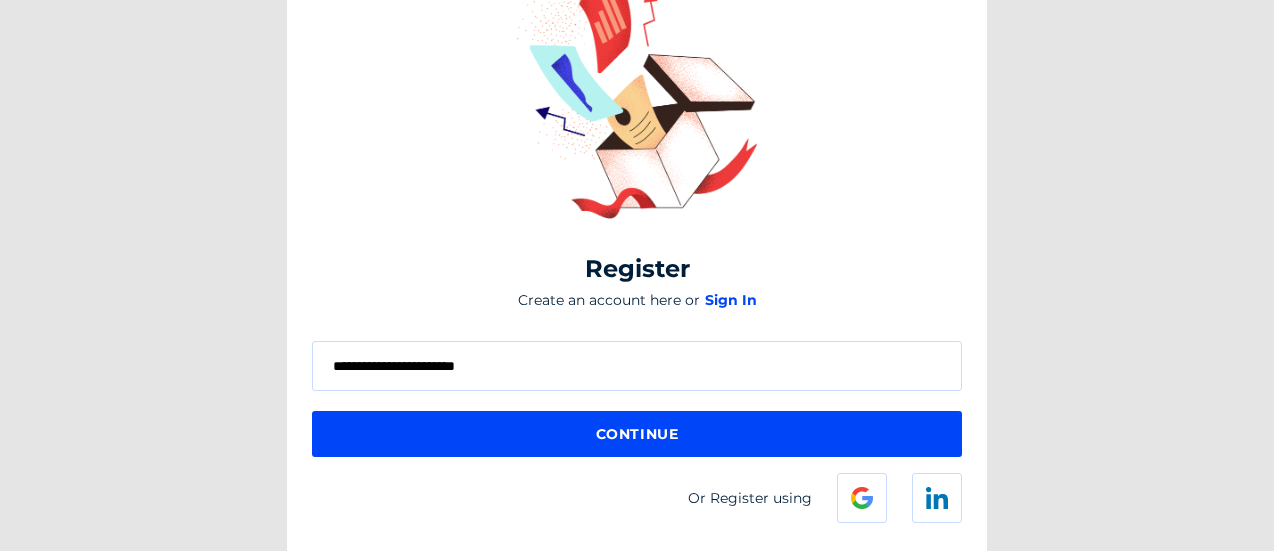 type on "**********" 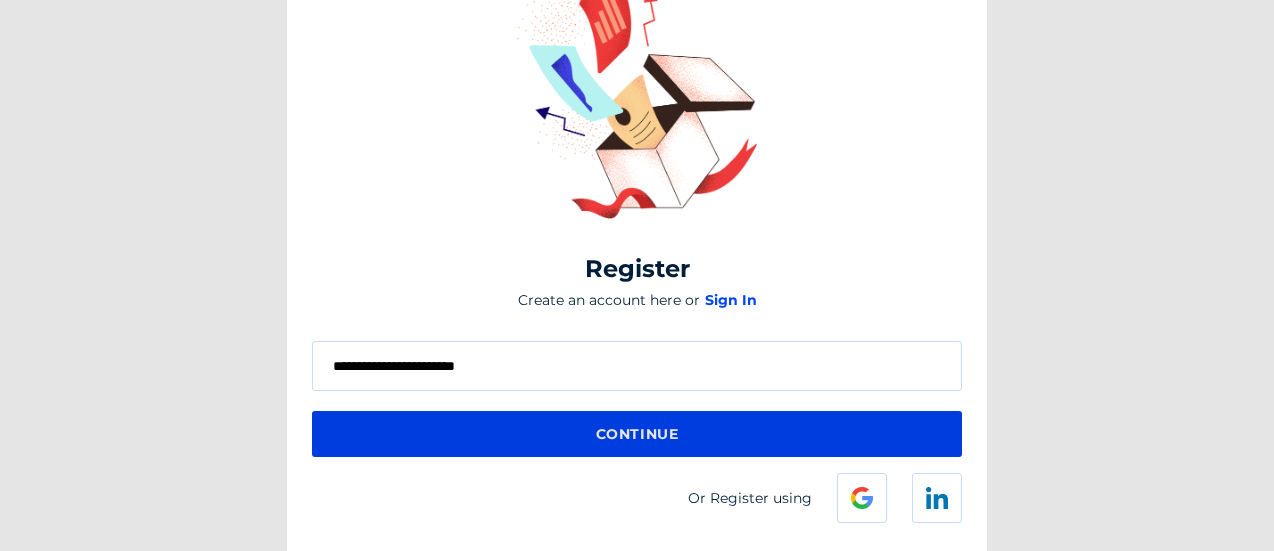click on "Continue" at bounding box center (637, 434) 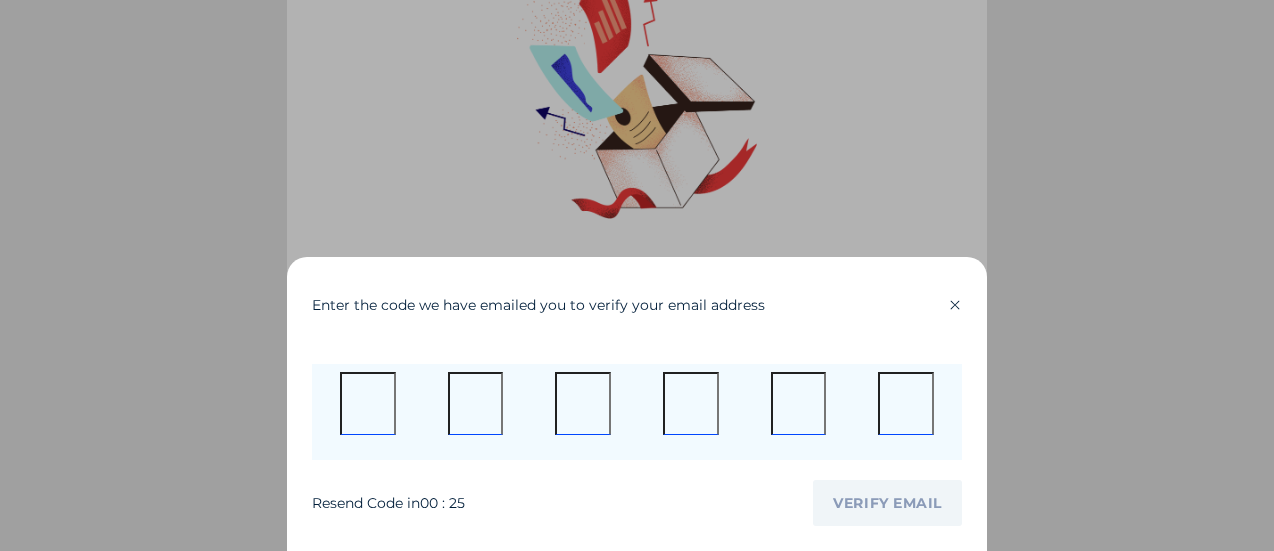 drag, startPoint x: 574, startPoint y: 273, endPoint x: 749, endPoint y: 385, distance: 207.77151 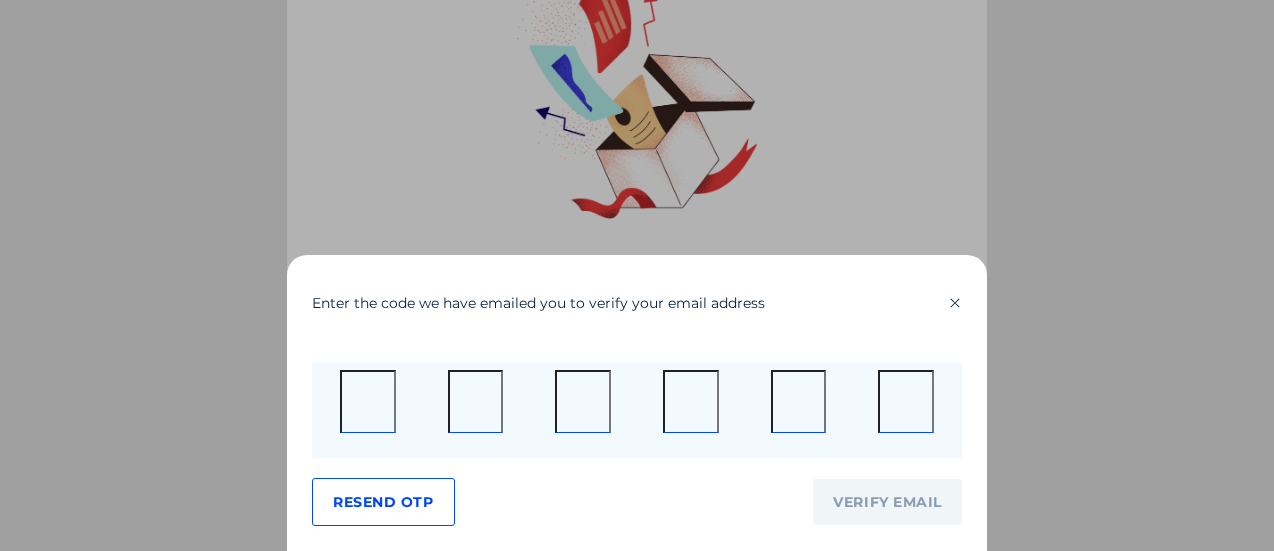 click at bounding box center (368, 401) 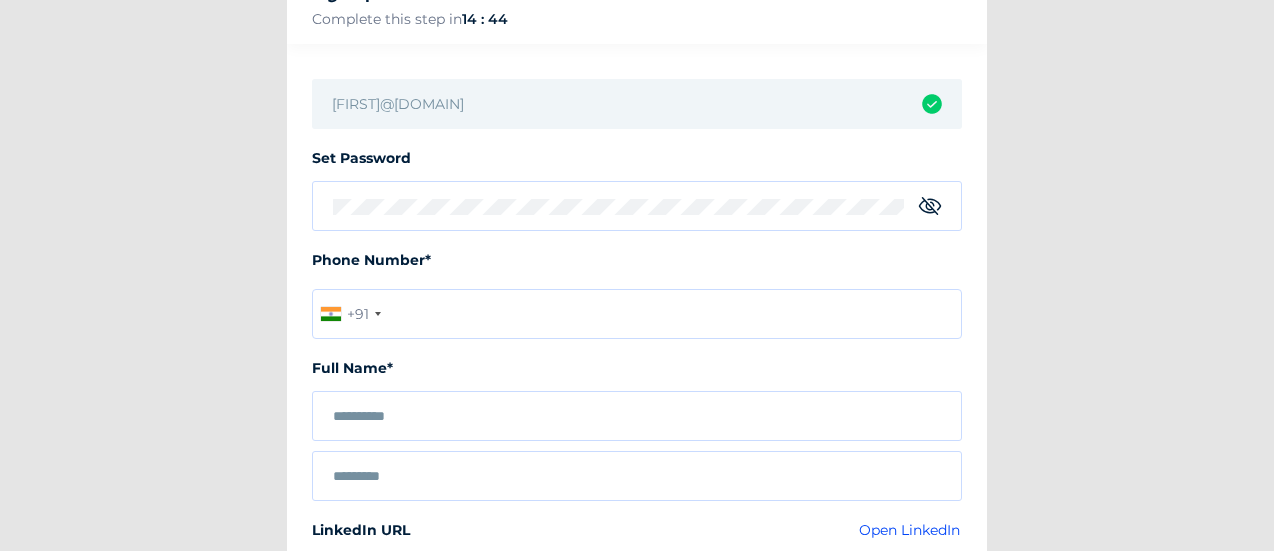 scroll, scrollTop: 0, scrollLeft: 0, axis: both 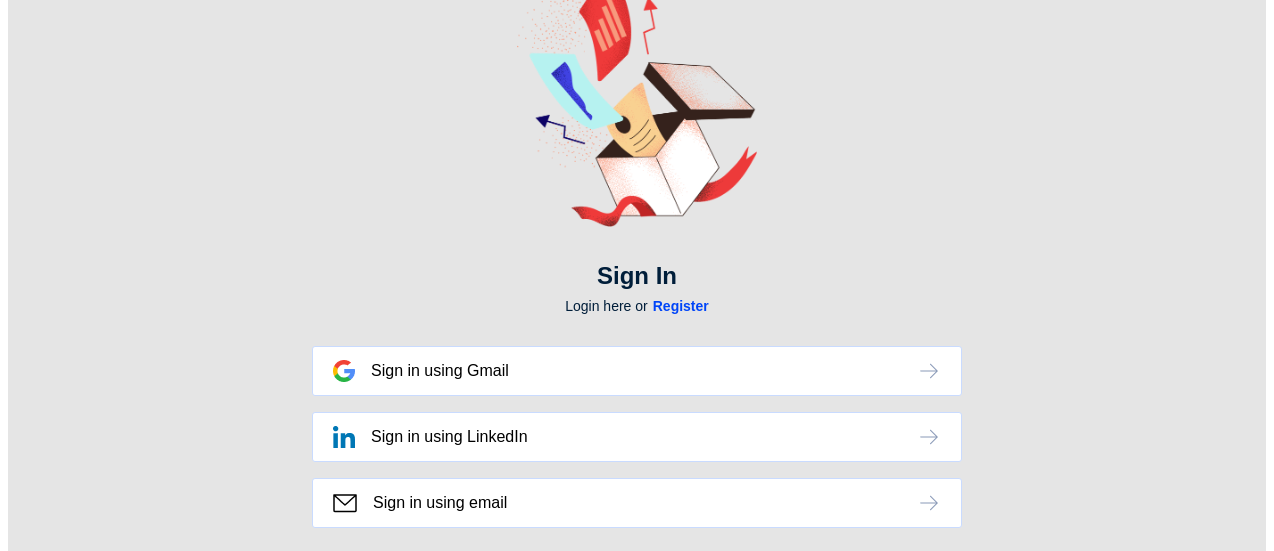 click on "Sign in using Gmail" at bounding box center (637, 371) 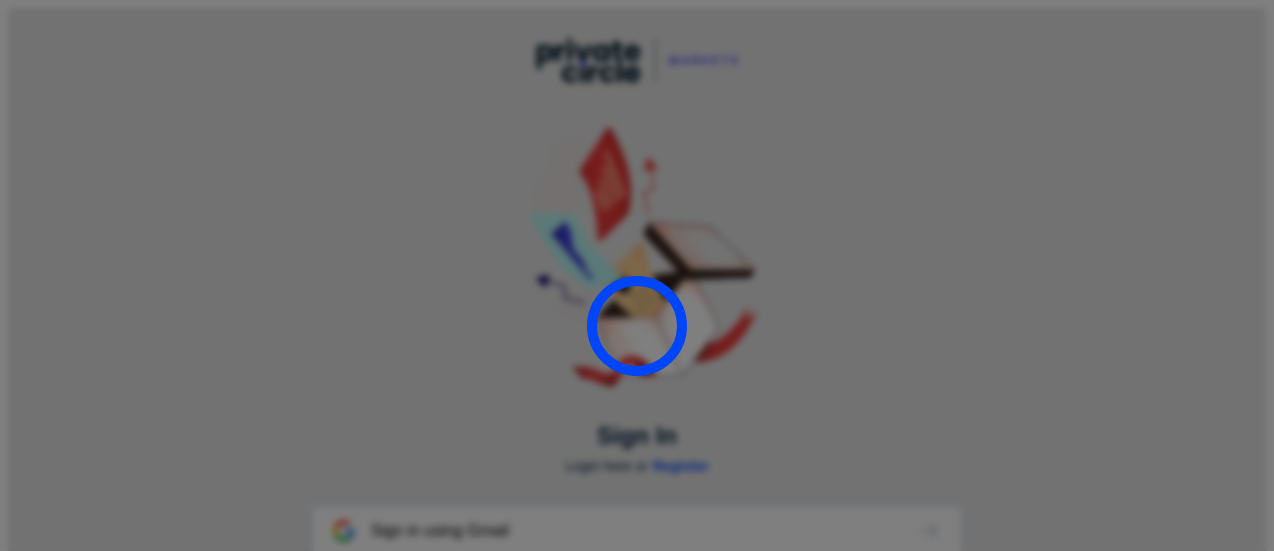 scroll, scrollTop: 0, scrollLeft: 0, axis: both 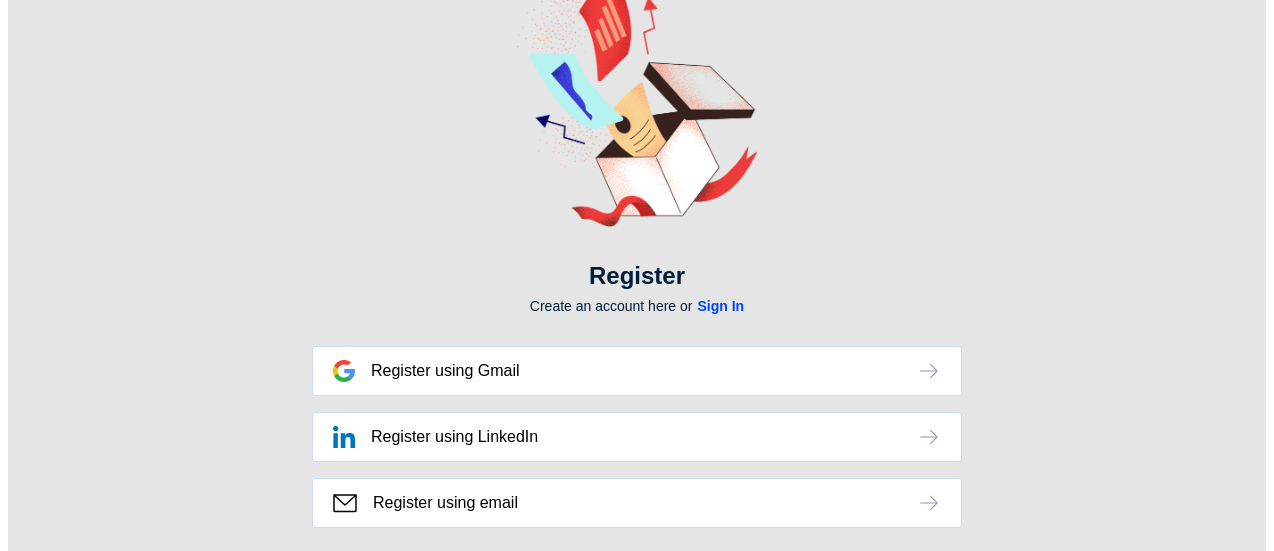 click on "Register using Gmail" at bounding box center [625, 371] 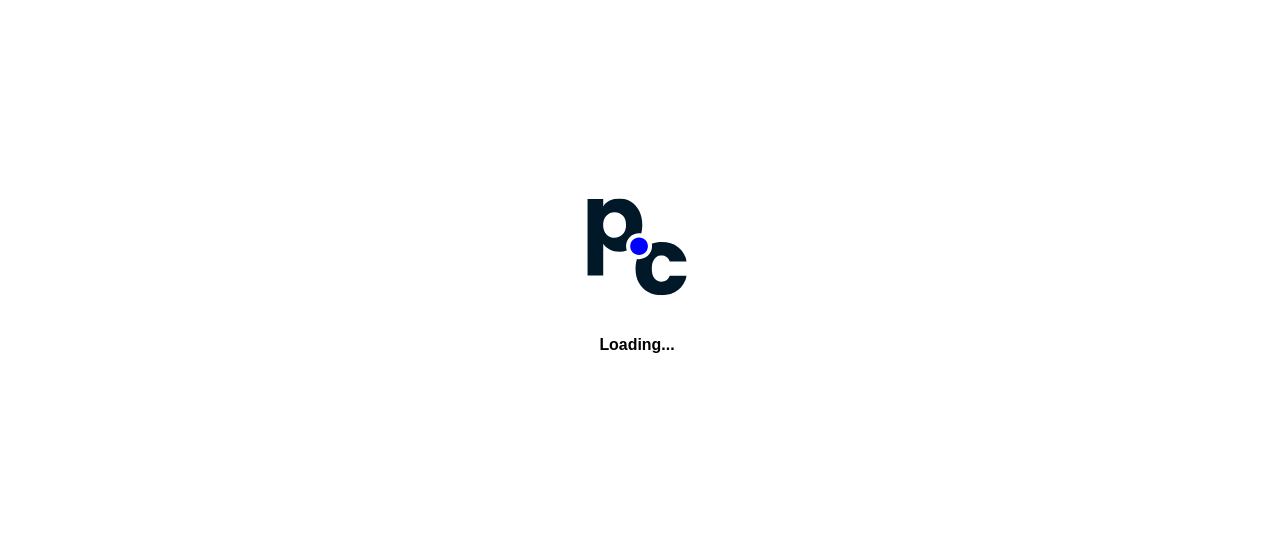 scroll, scrollTop: 0, scrollLeft: 0, axis: both 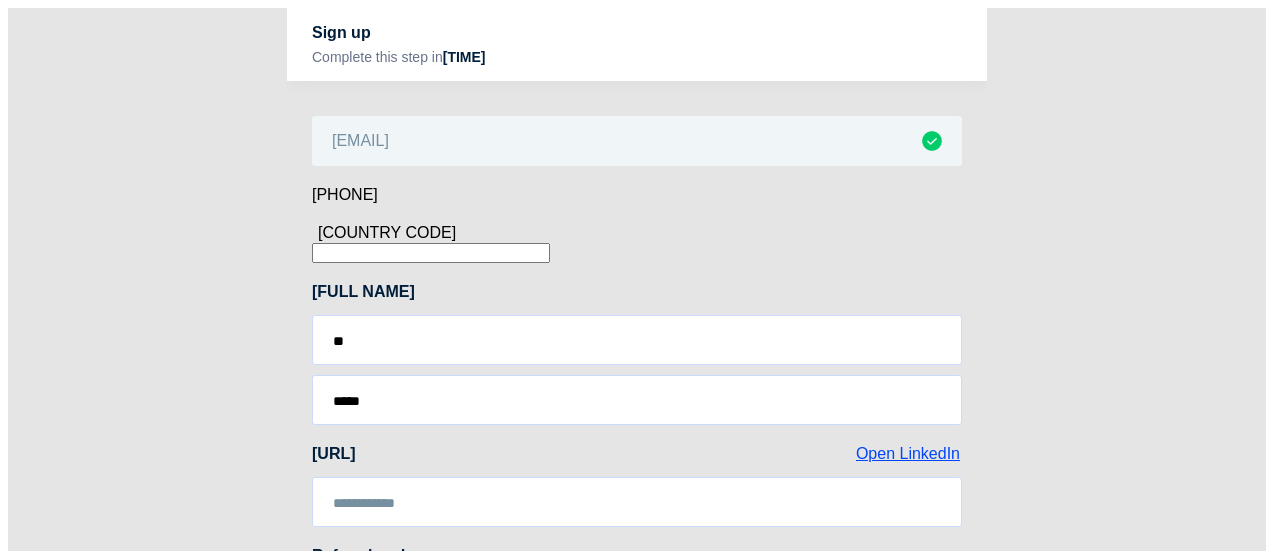 click at bounding box center (637, 244) 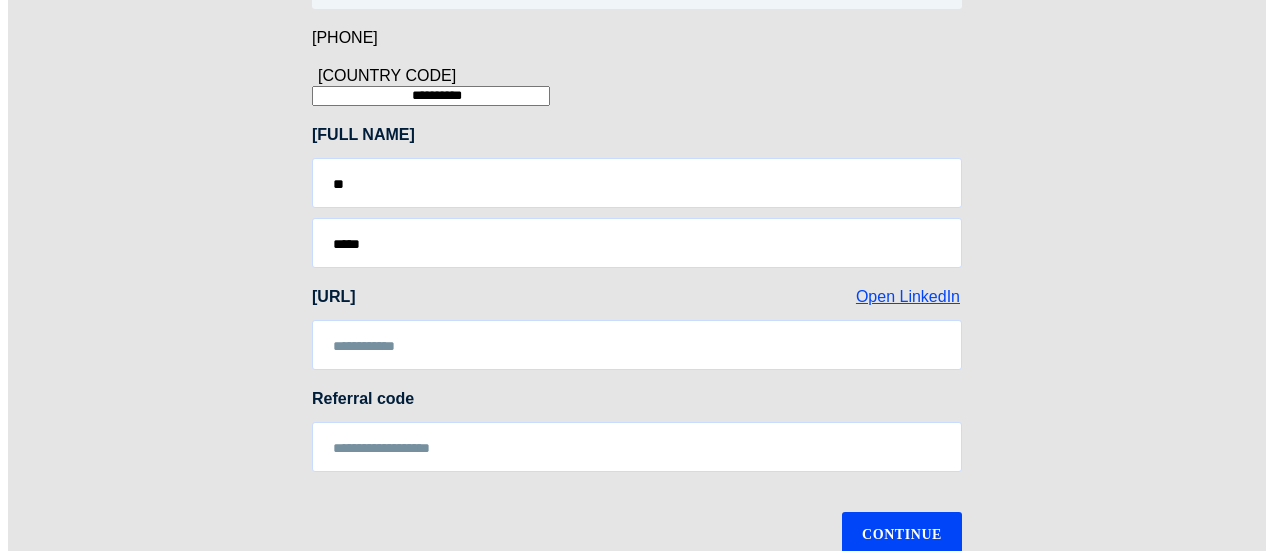 scroll, scrollTop: 188, scrollLeft: 0, axis: vertical 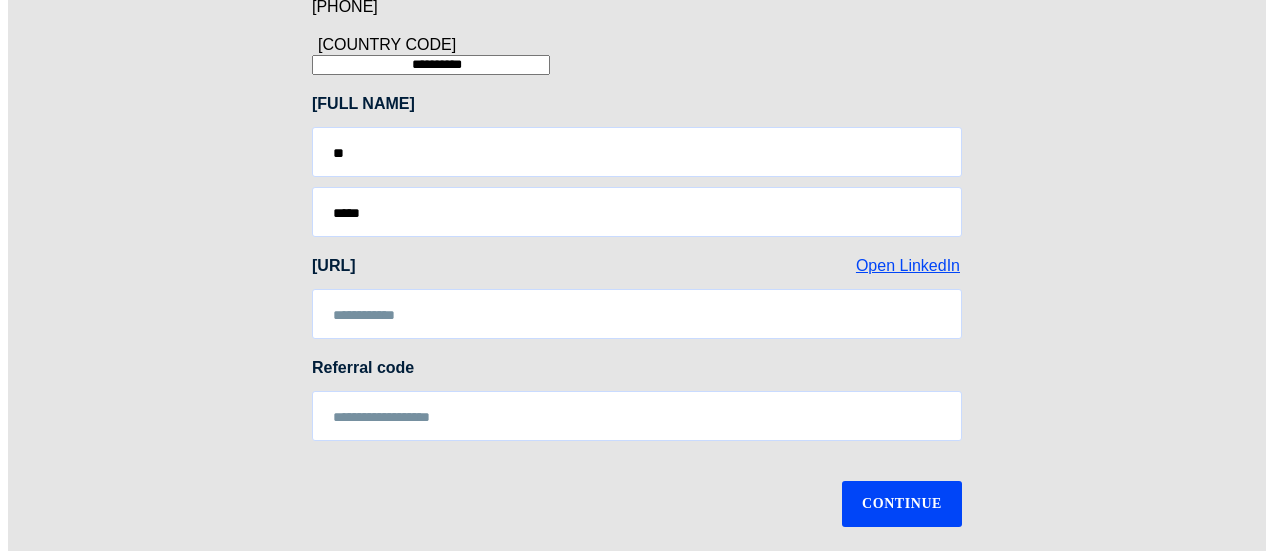 type on "**********" 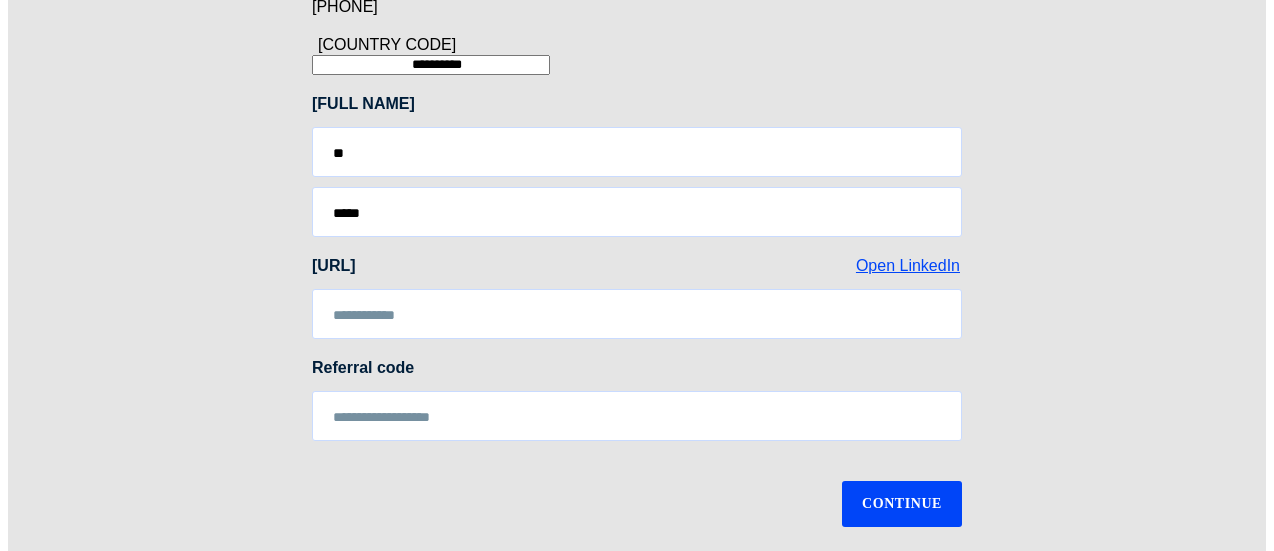 click on "Continue" at bounding box center (901, 510) 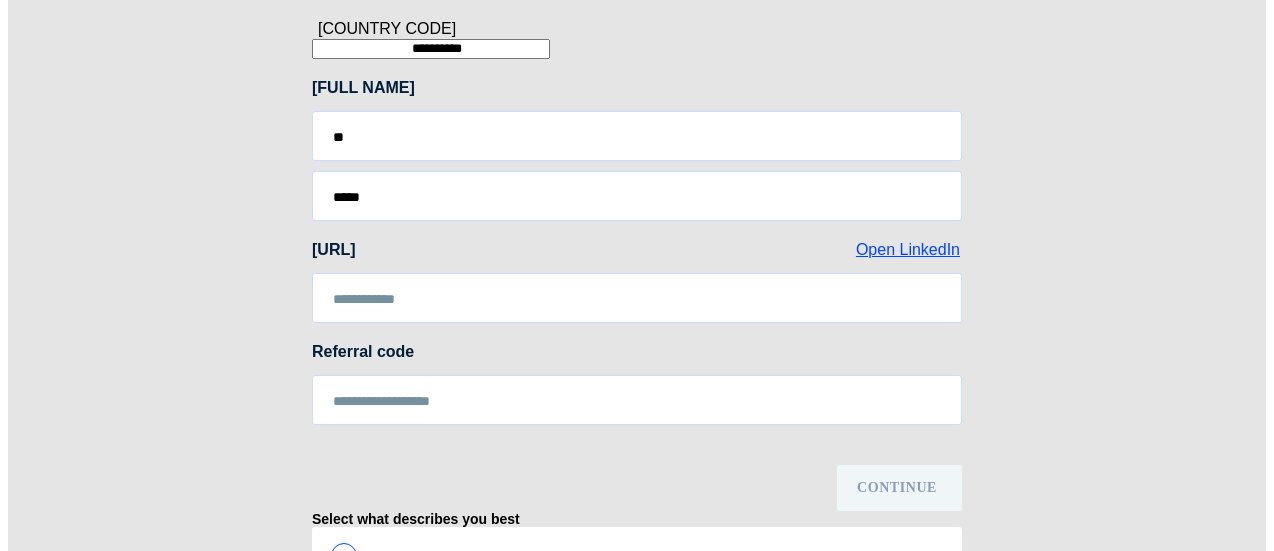 scroll, scrollTop: 172, scrollLeft: 0, axis: vertical 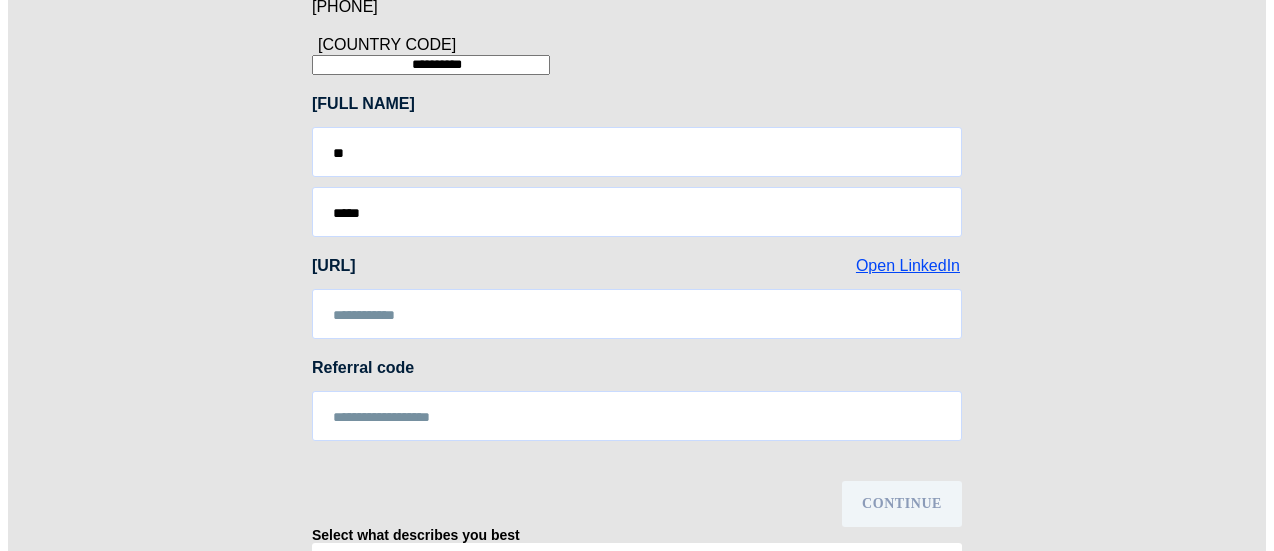 click on "I represent a Venture Network" at bounding box center [480, 480] 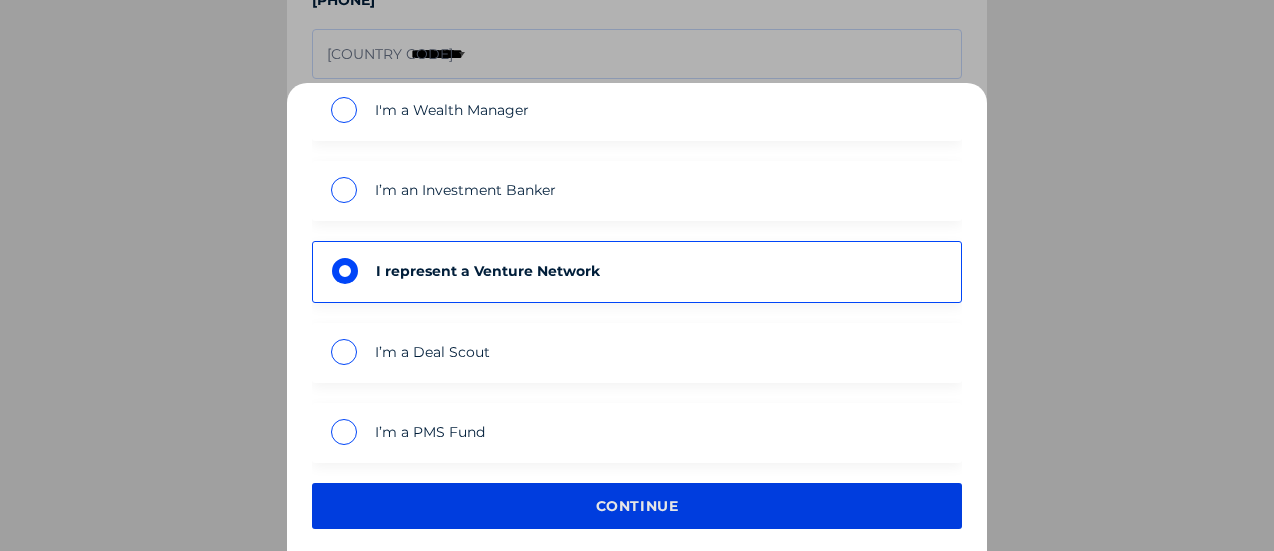 click on "continue" at bounding box center (637, 506) 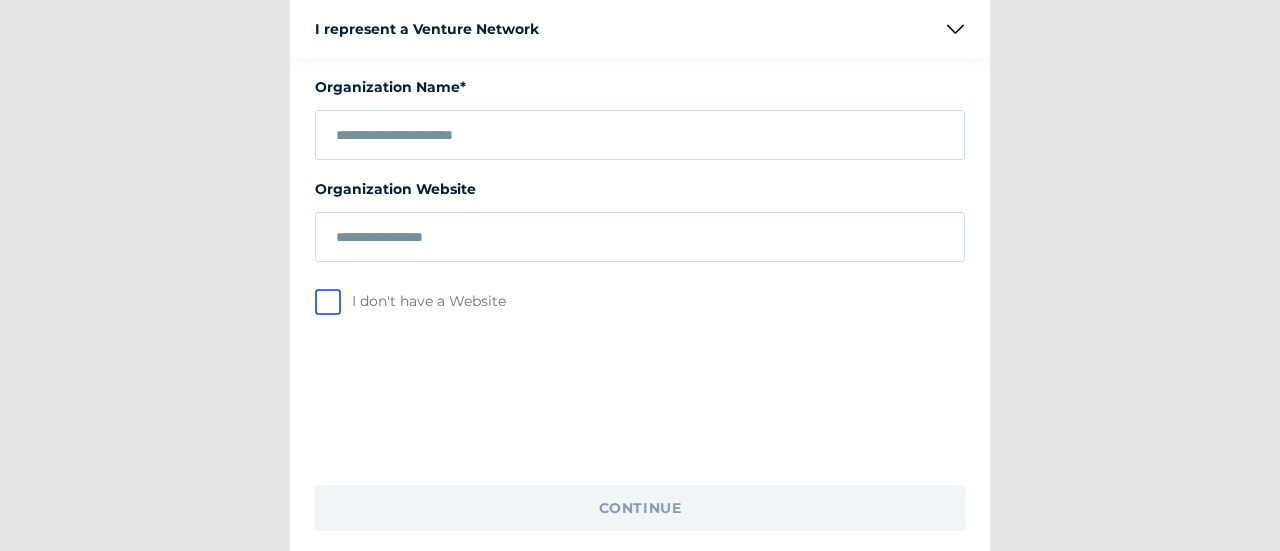 click at bounding box center (640, 136) 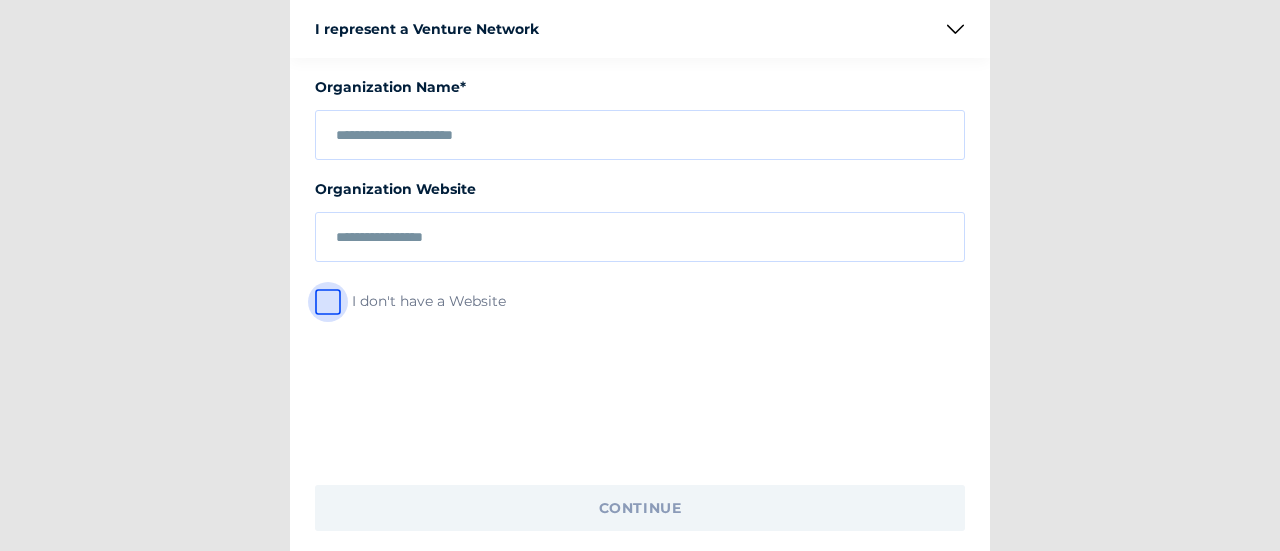 click at bounding box center (328, 302) 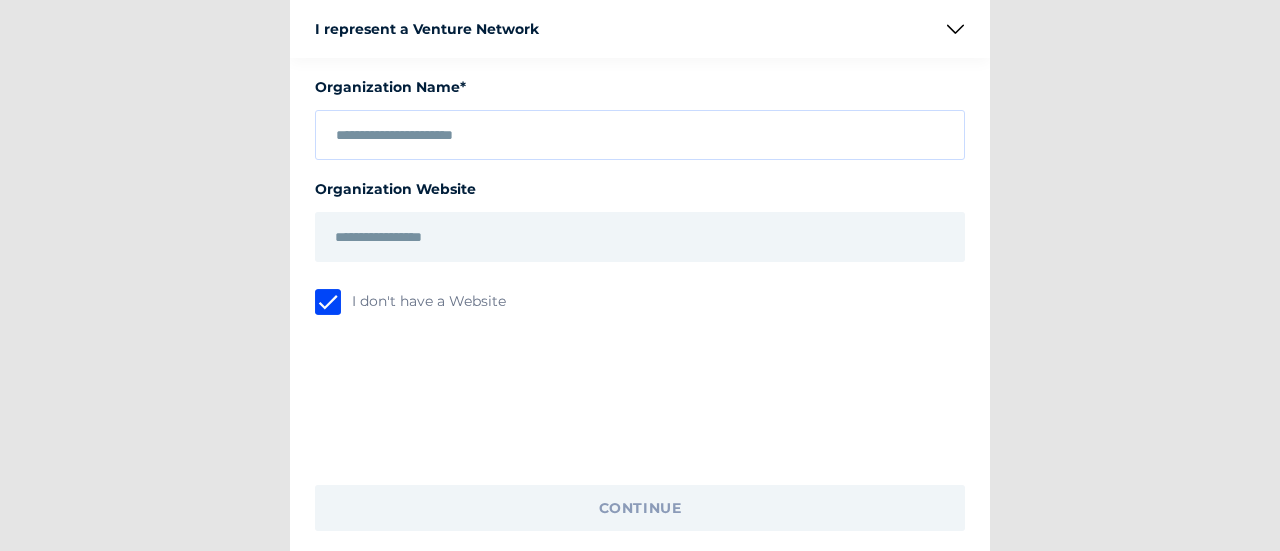 click on "continue" at bounding box center (640, 508) 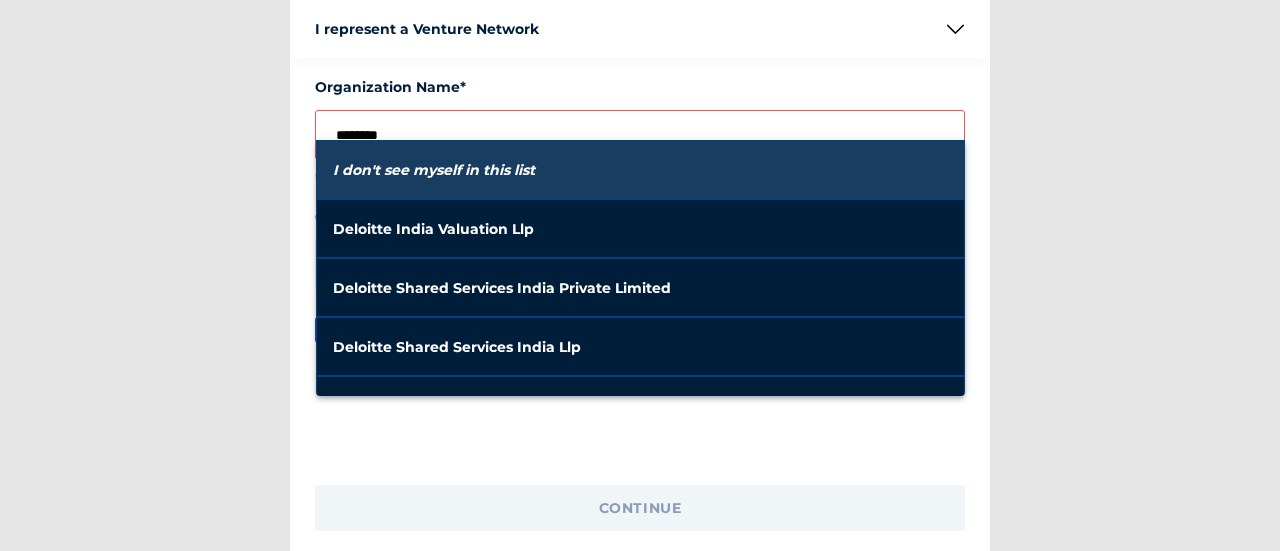 type on "********" 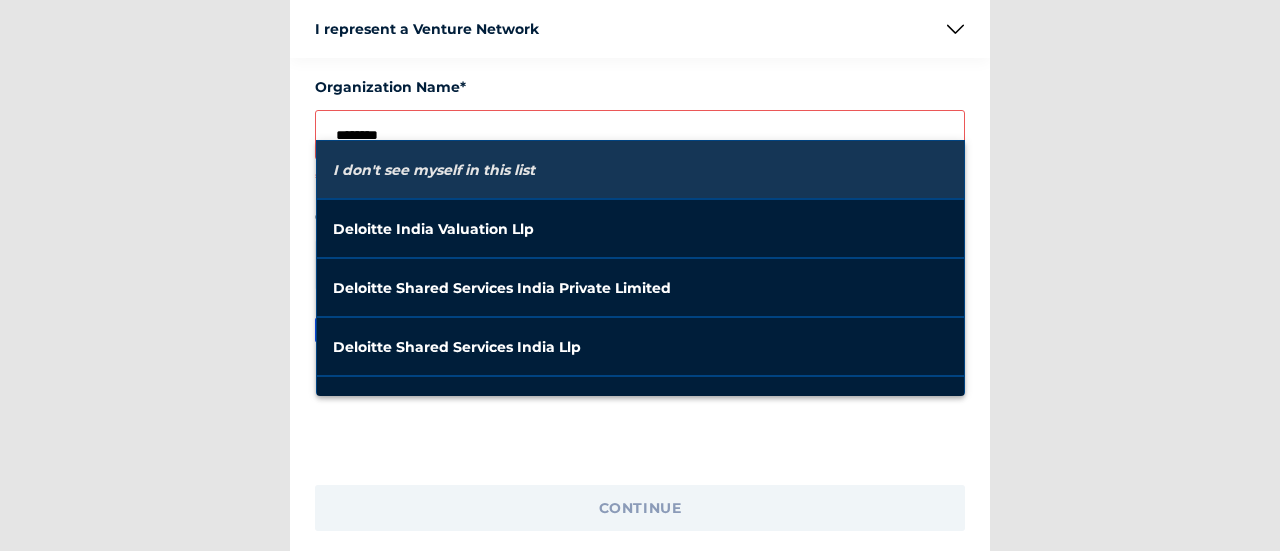 click on "I don't see myself in this list" at bounding box center [640, 170] 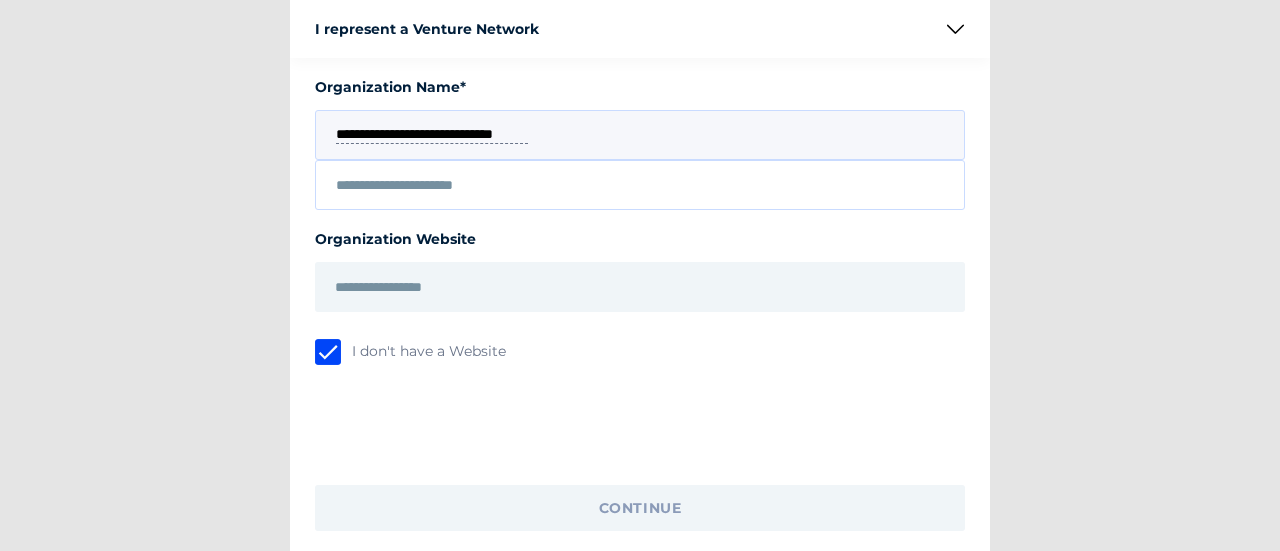 click at bounding box center [640, 185] 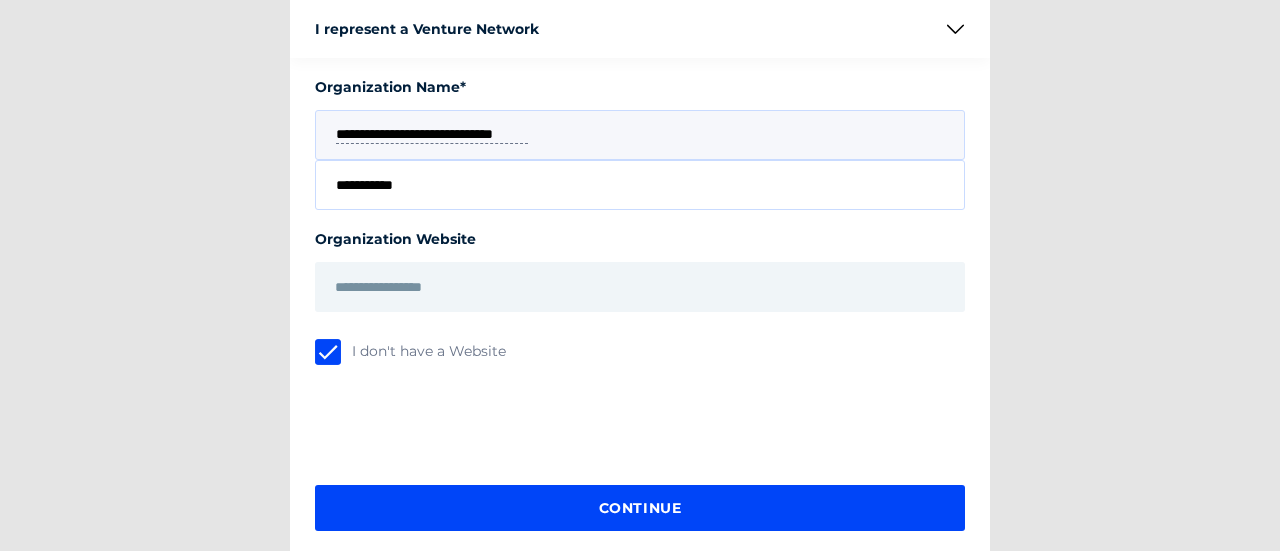 type on "**********" 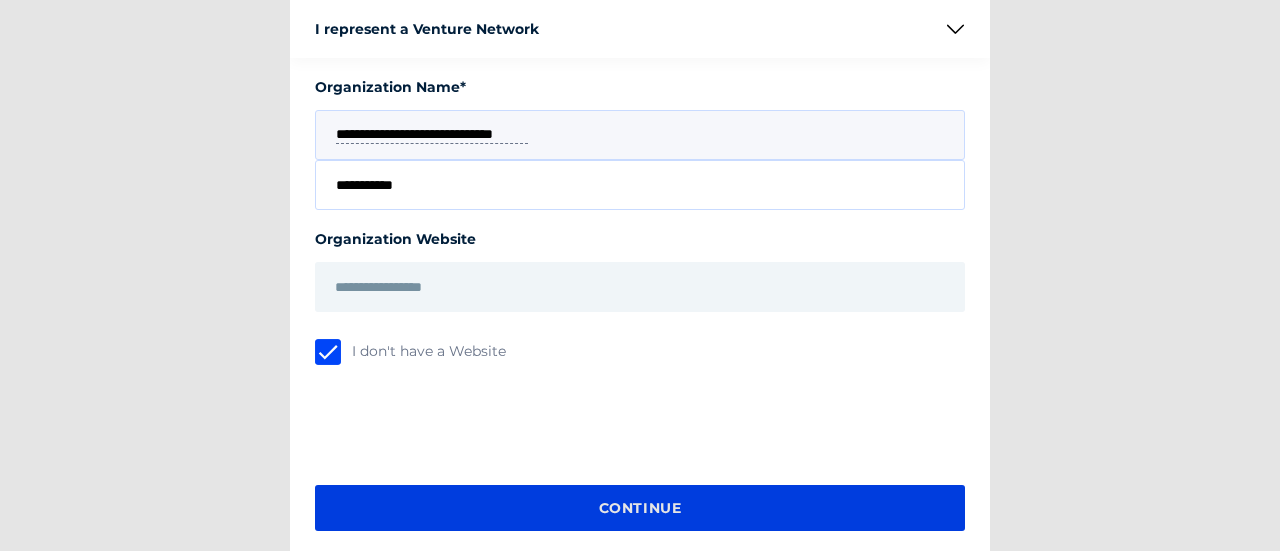click on "continue" at bounding box center (640, 508) 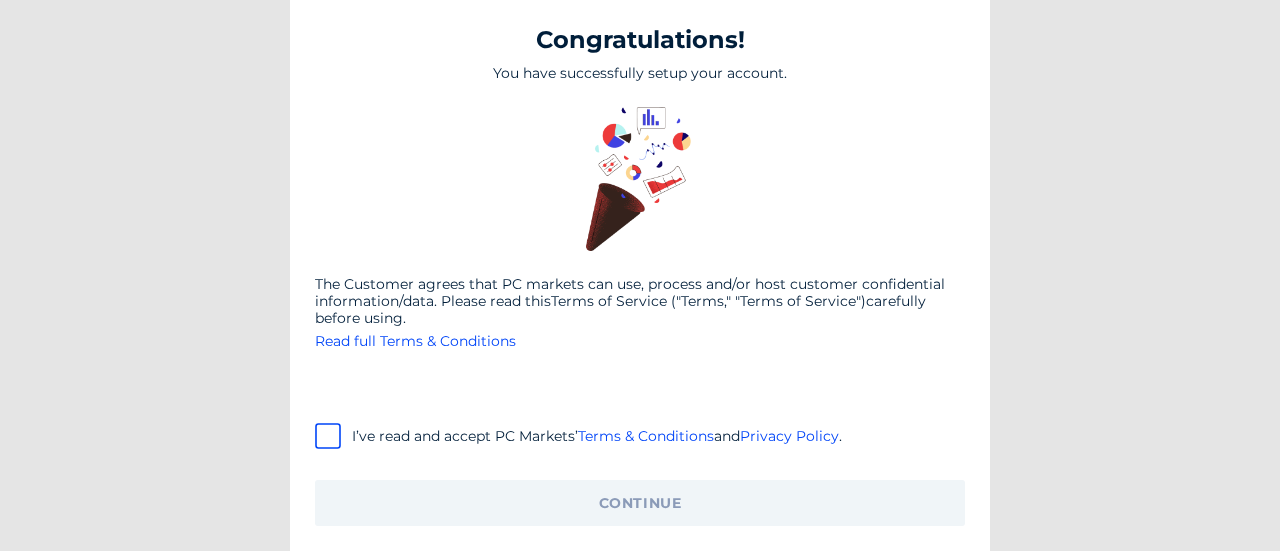 drag, startPoint x: 411, startPoint y: 439, endPoint x: 520, endPoint y: 475, distance: 114.791115 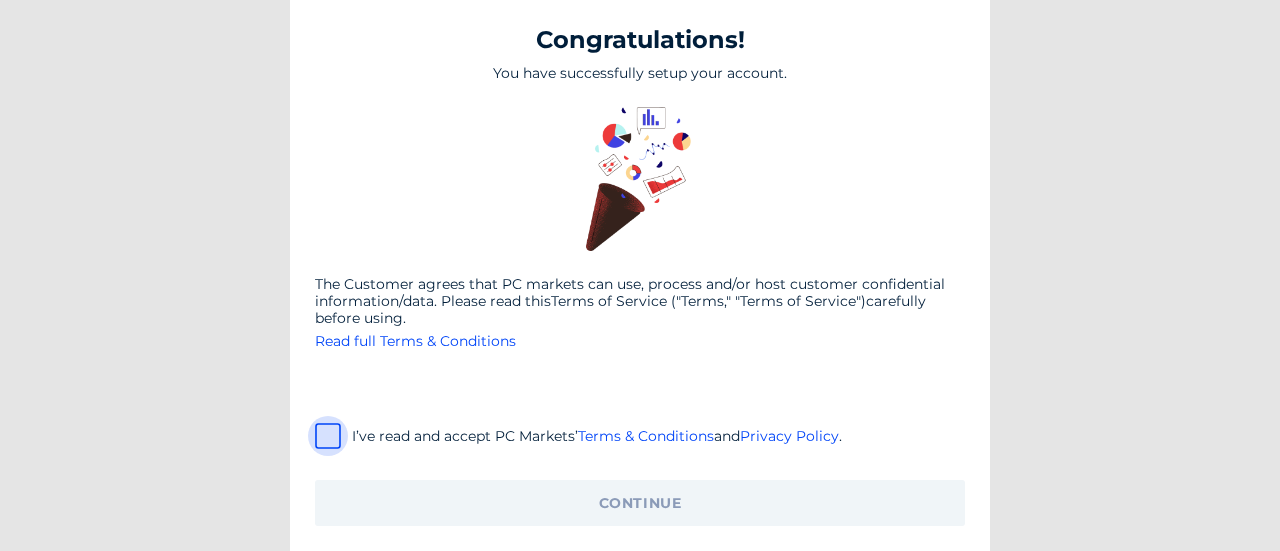 click at bounding box center [328, 436] 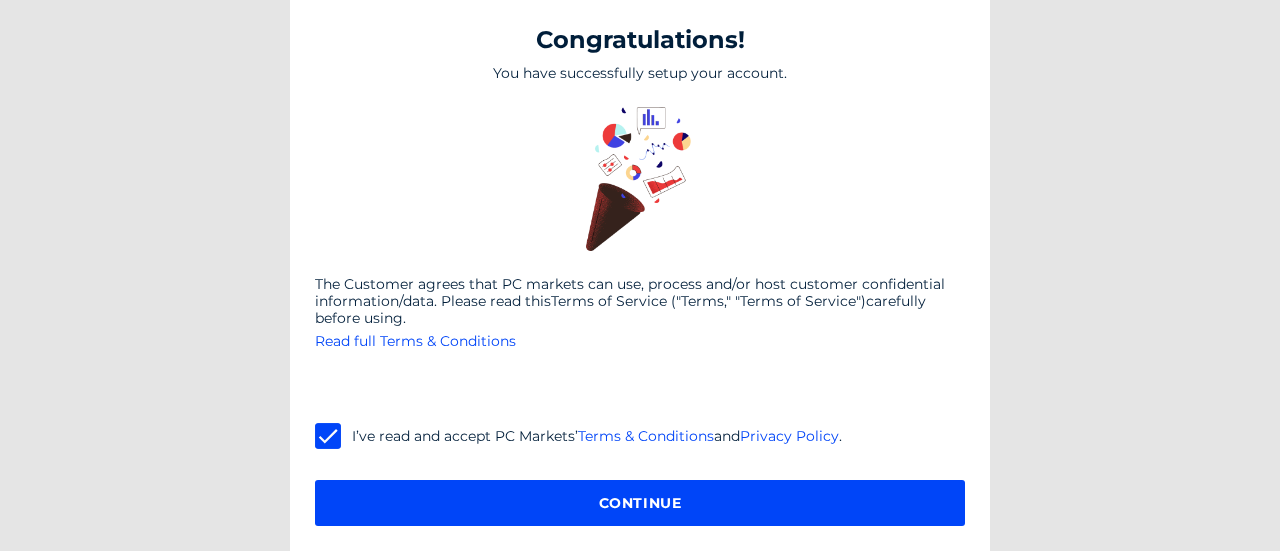 click on "Continue" at bounding box center (640, 503) 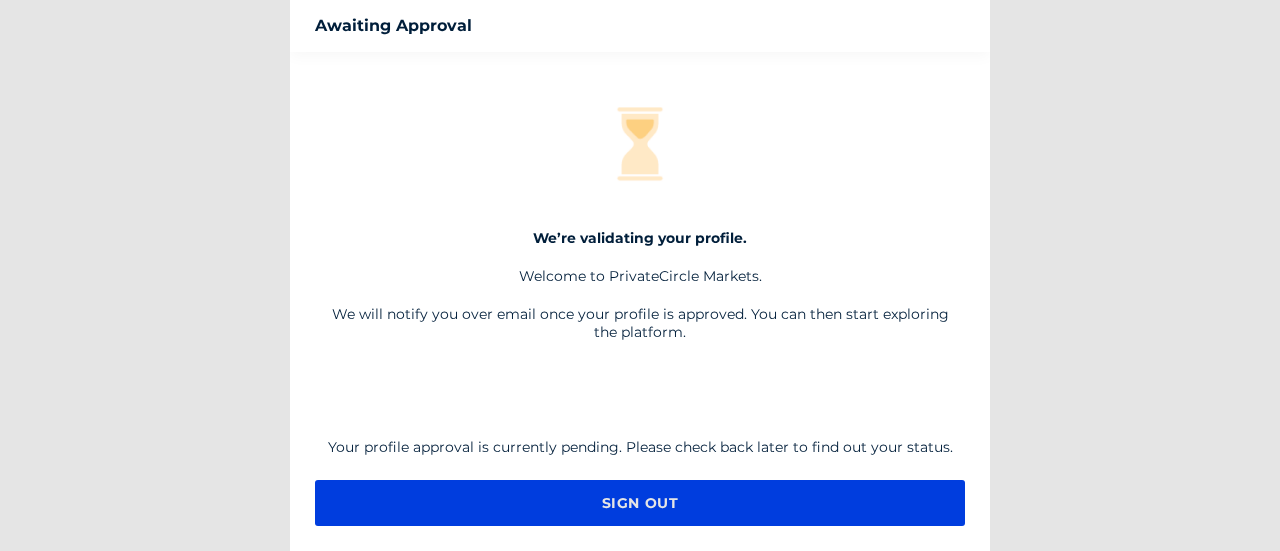 click on "Sign Out" at bounding box center [640, 503] 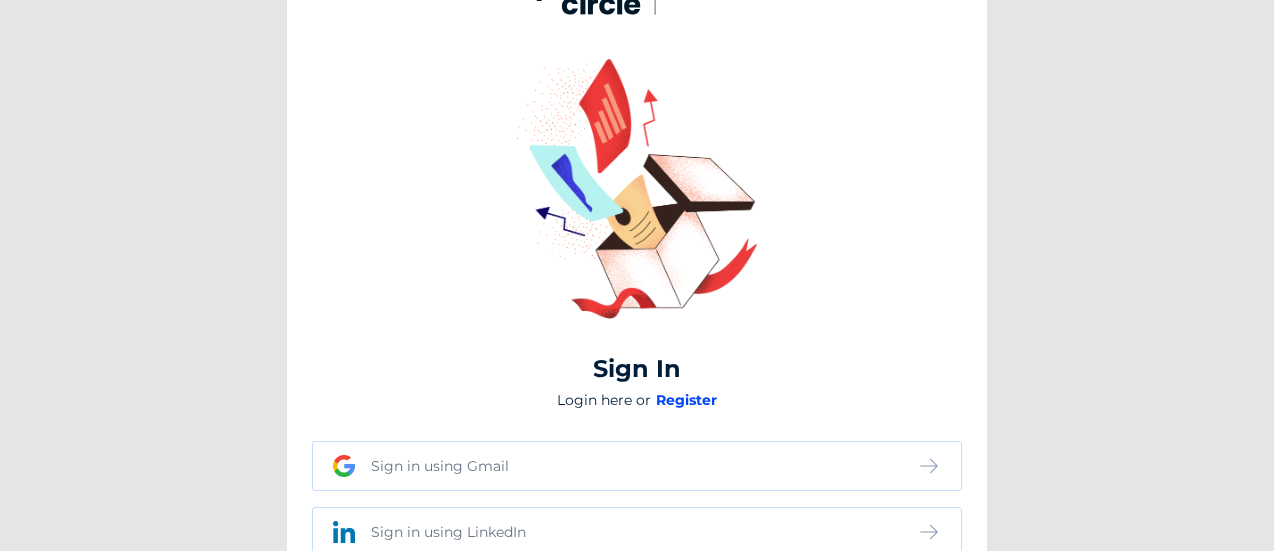 scroll, scrollTop: 160, scrollLeft: 0, axis: vertical 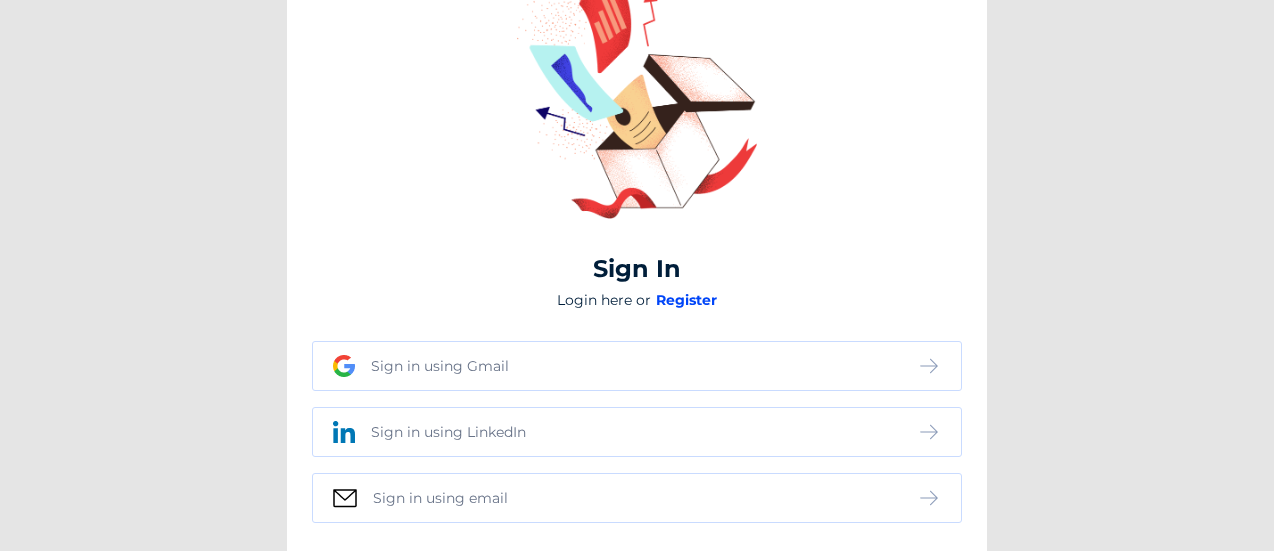 click on "Sign in using Gmail" at bounding box center [637, 366] 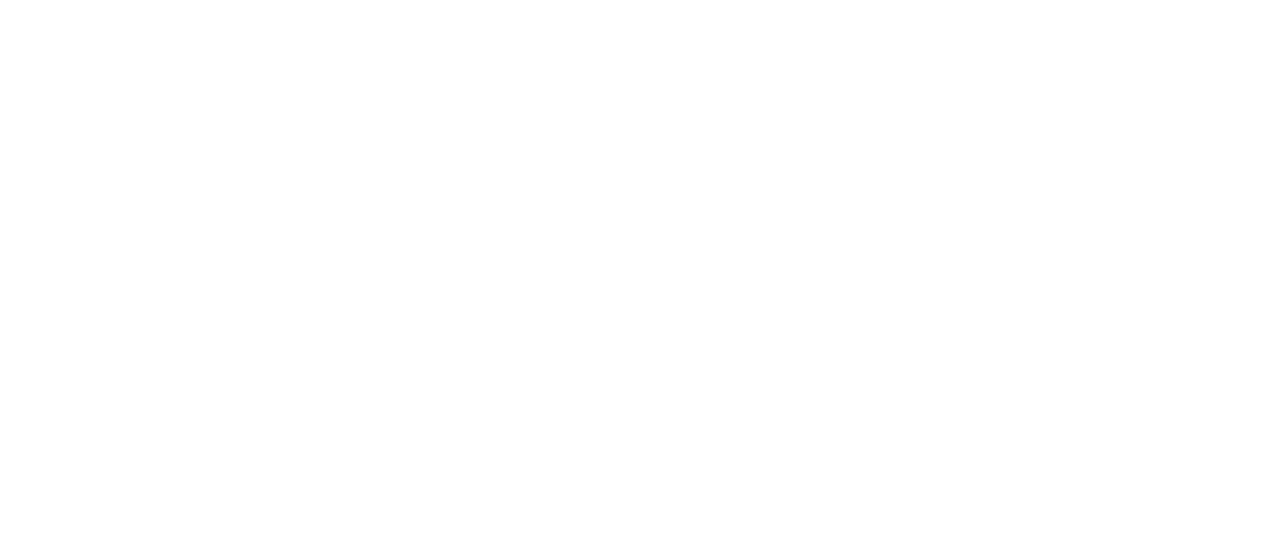 scroll, scrollTop: 0, scrollLeft: 0, axis: both 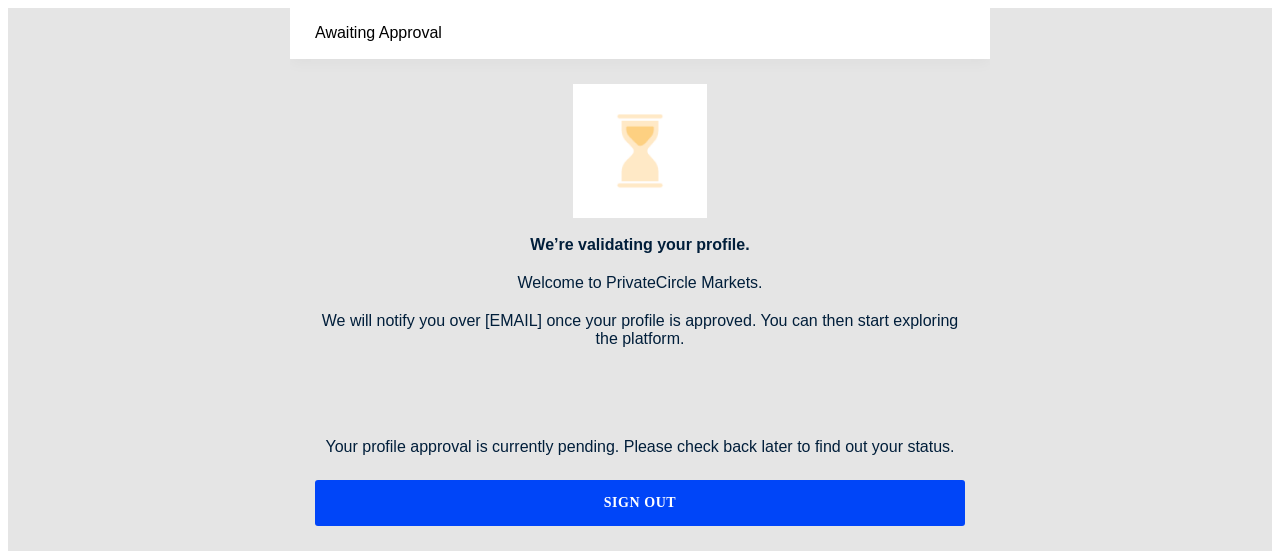 click on "Your profile approval is currently pending. Please check back later to find out your status." at bounding box center (640, 447) 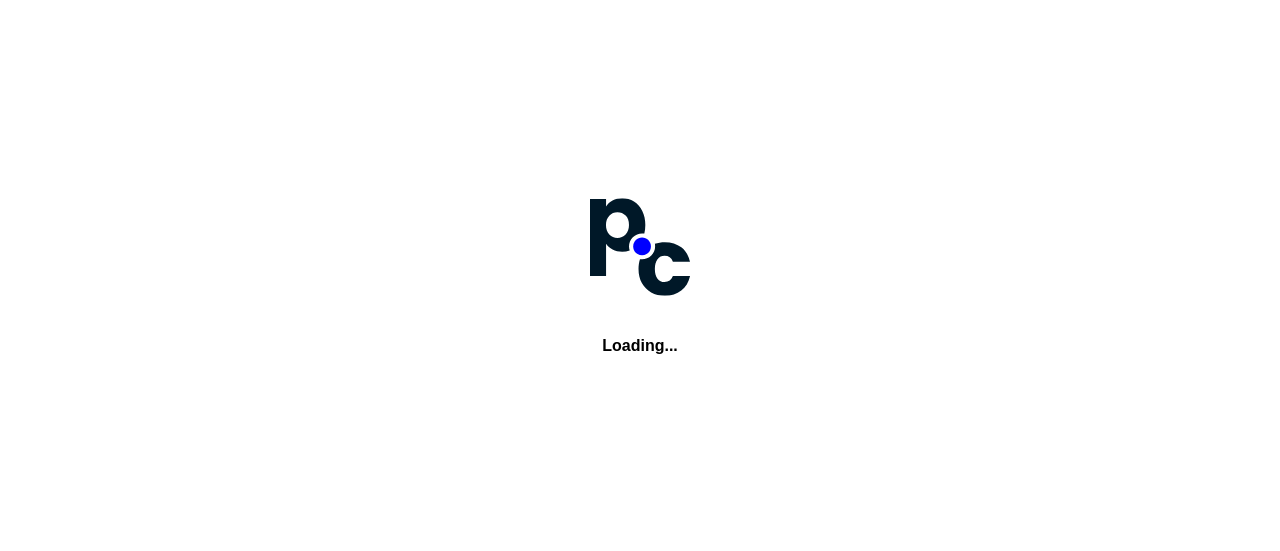 scroll, scrollTop: 0, scrollLeft: 0, axis: both 